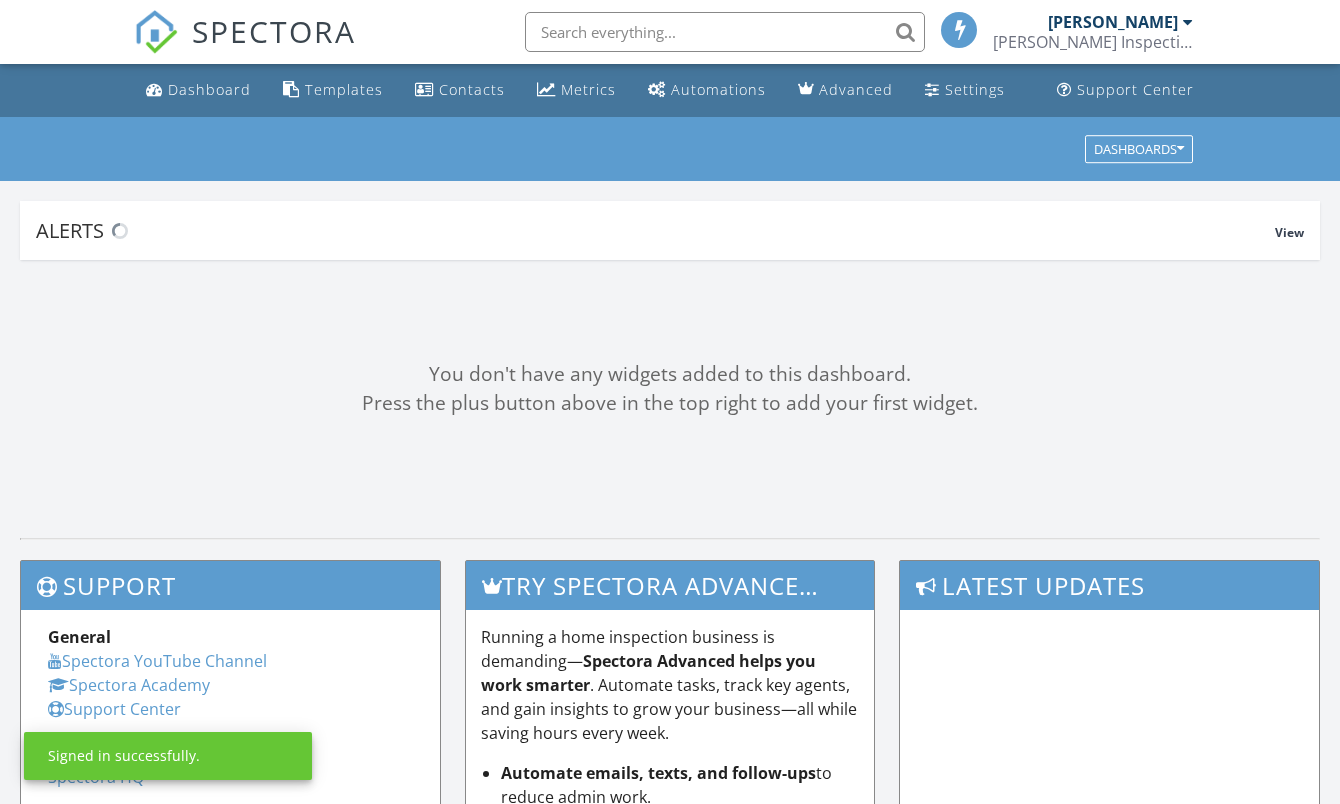scroll, scrollTop: 0, scrollLeft: 0, axis: both 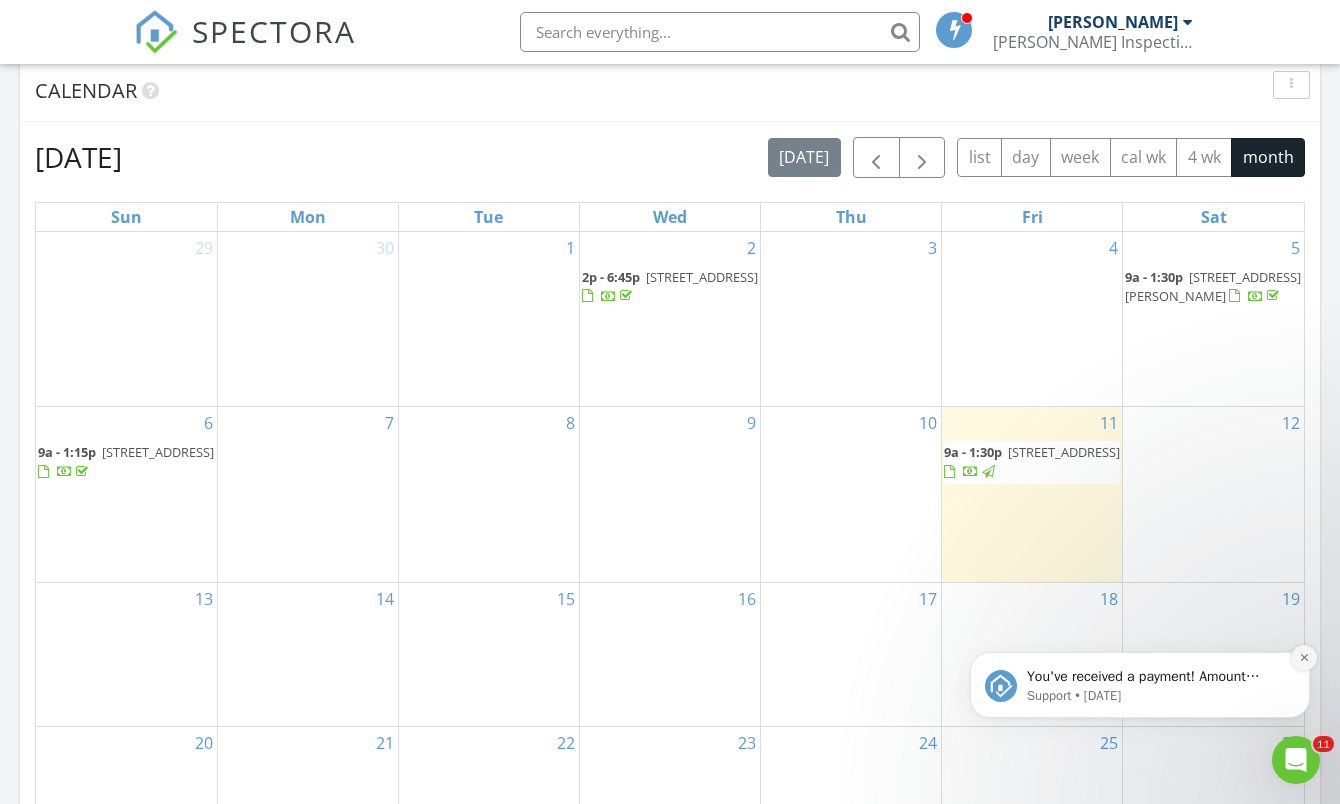 click at bounding box center (1304, 658) 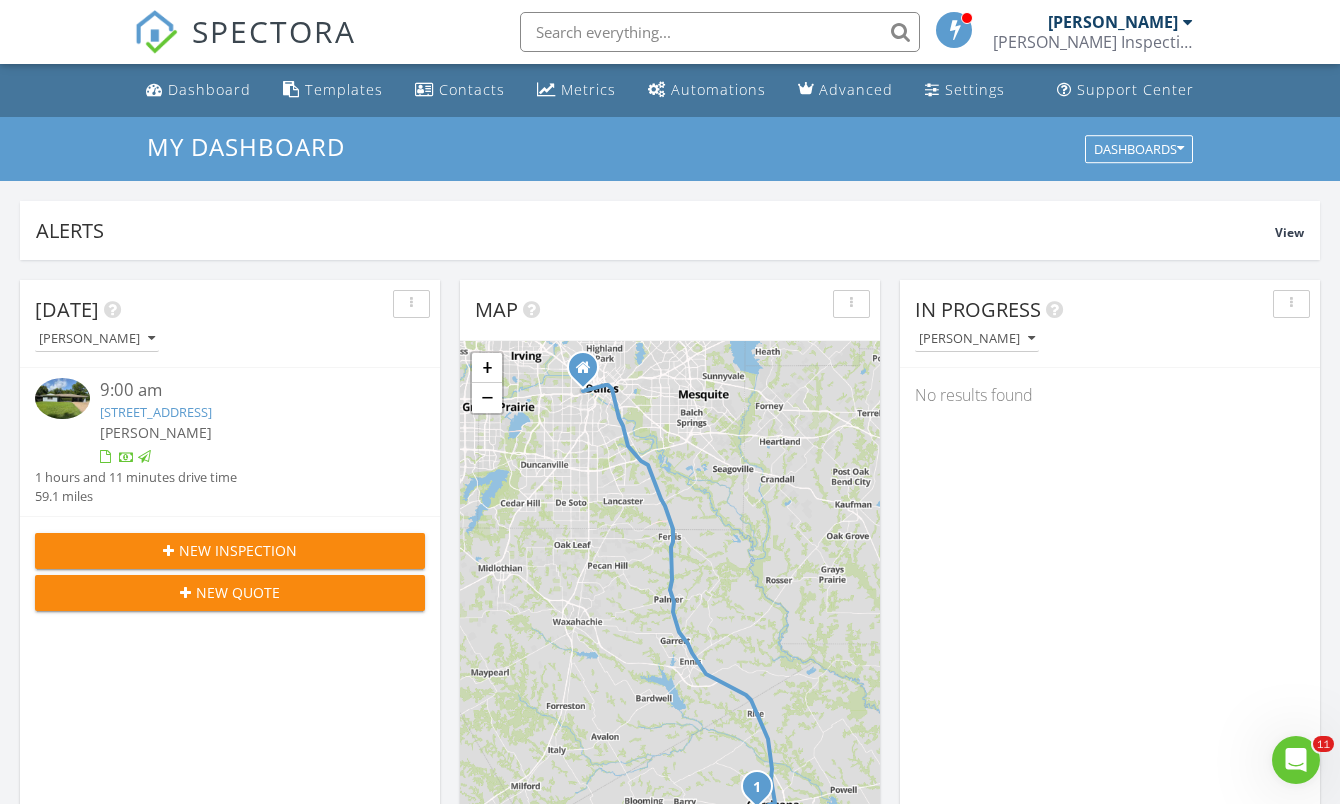 scroll, scrollTop: 0, scrollLeft: 0, axis: both 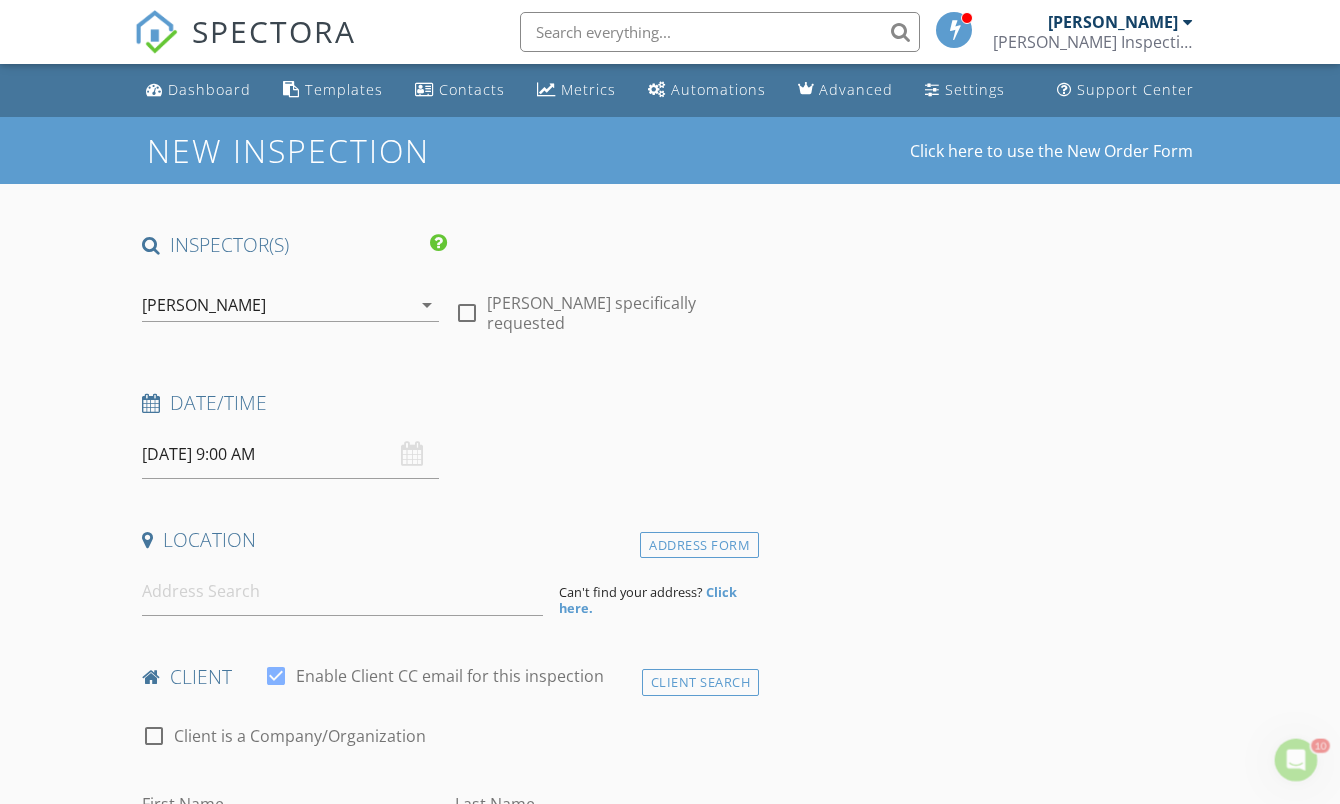 click on "[DATE] 9:00 AM" at bounding box center [290, 454] 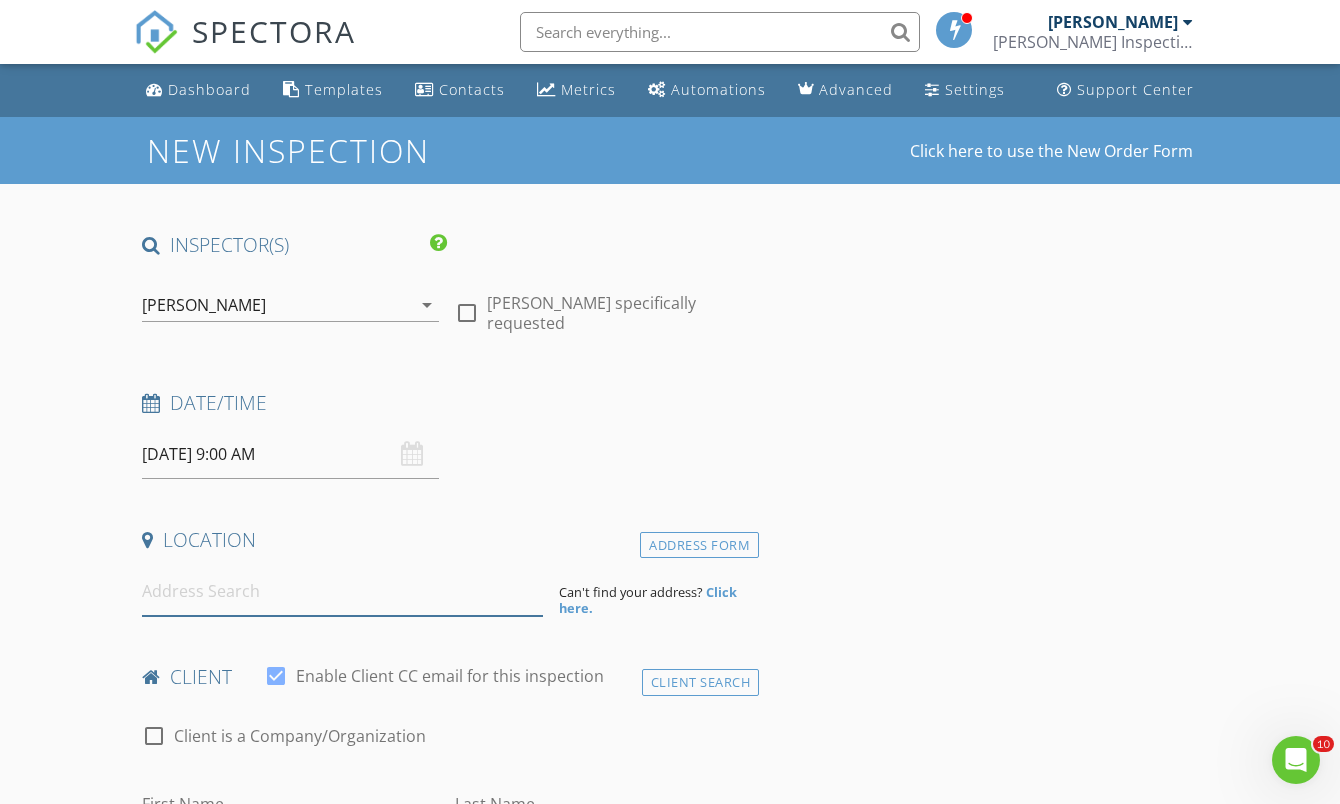 click at bounding box center [342, 591] 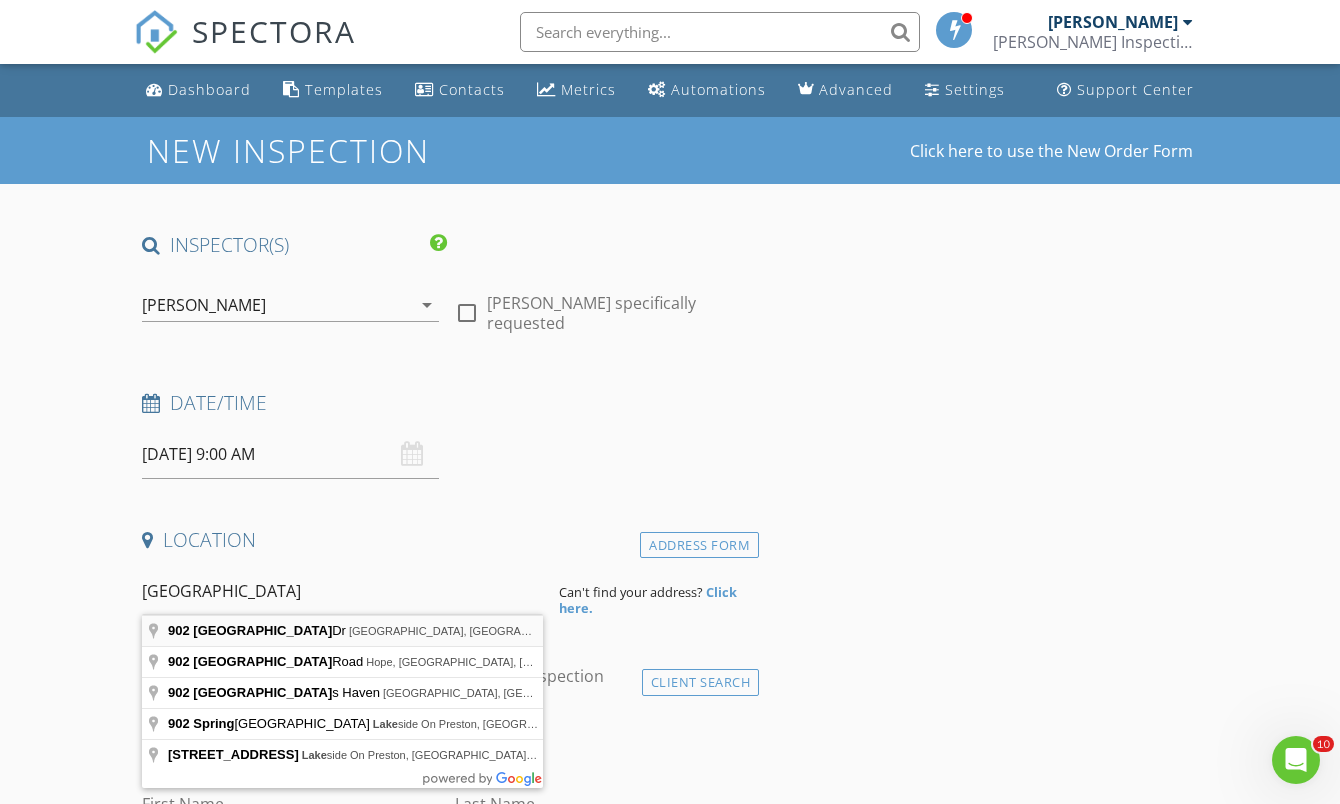 type on "902 Spring Lake Dr, Garland, TX, USA" 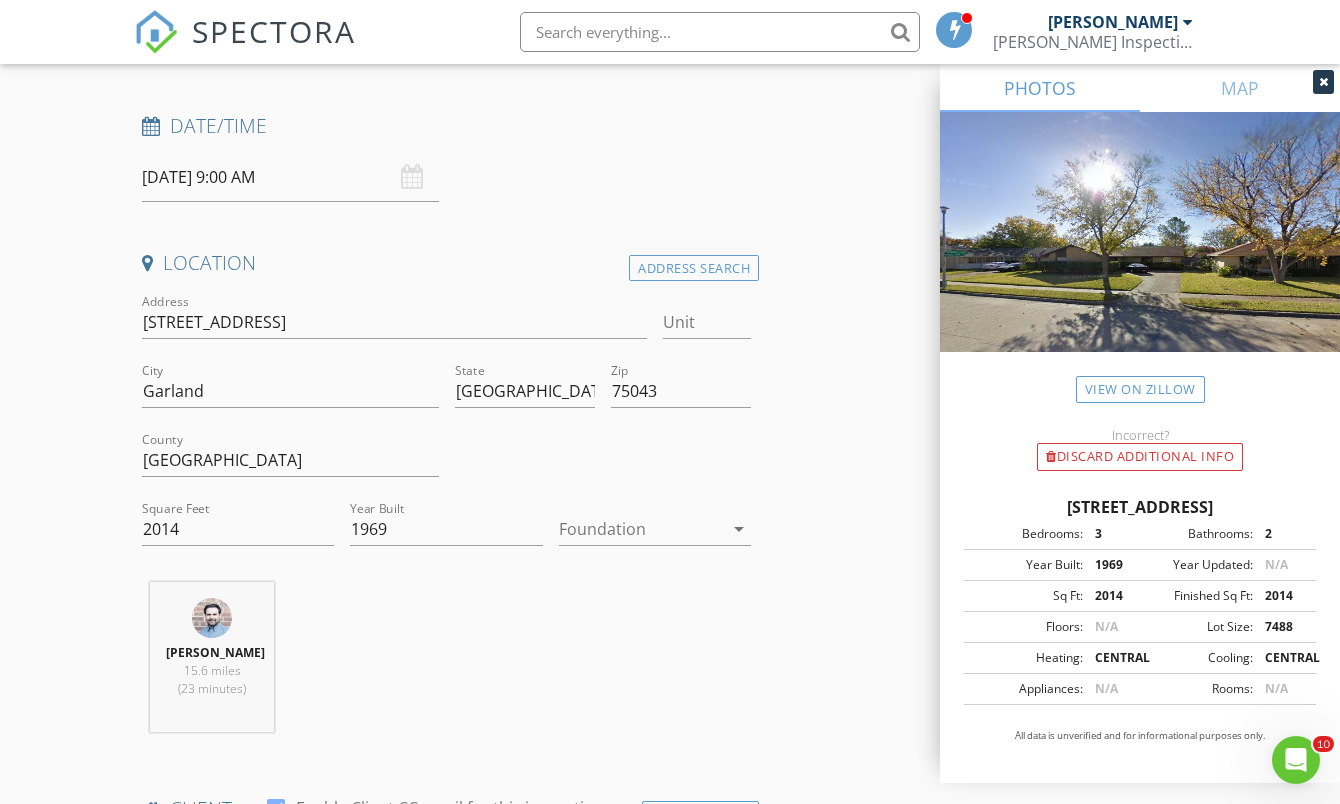 scroll, scrollTop: 279, scrollLeft: 0, axis: vertical 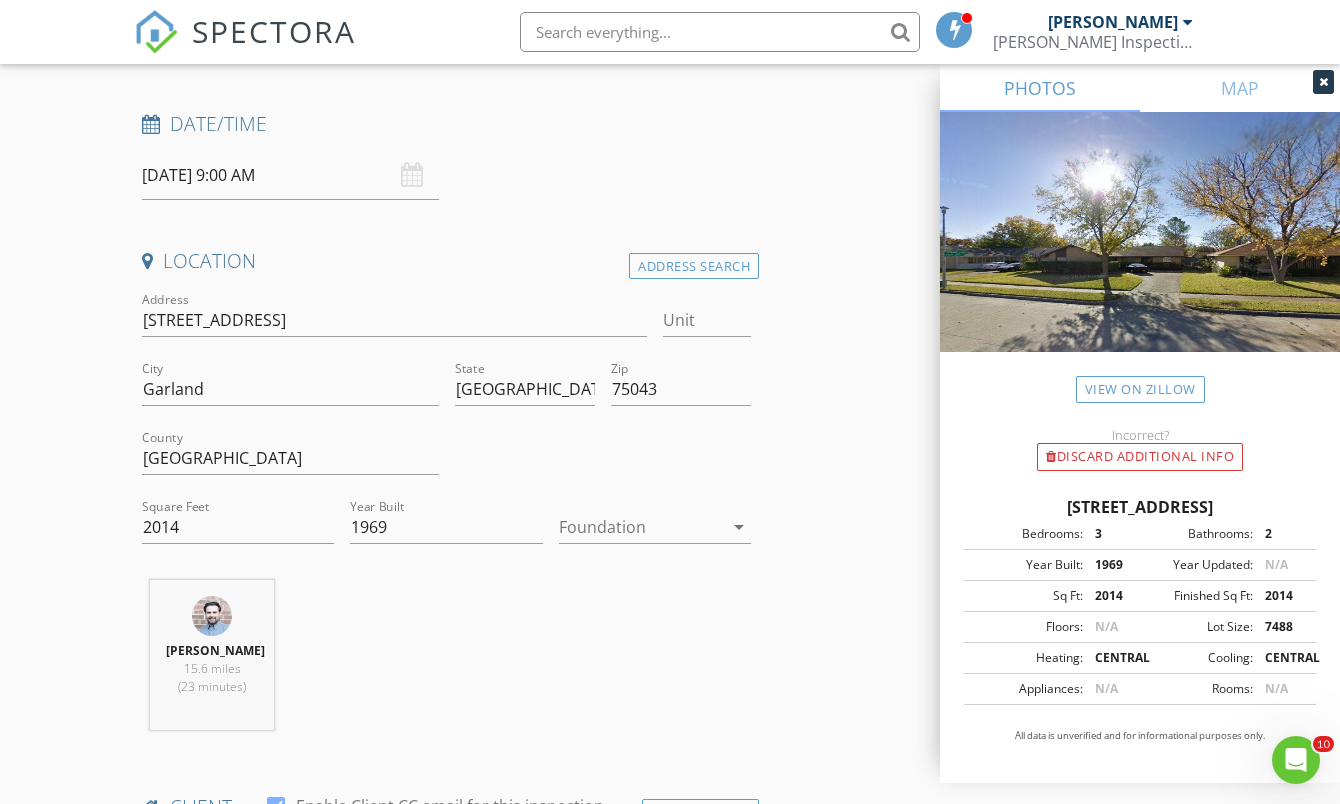 click on "arrow_drop_down" at bounding box center (739, 527) 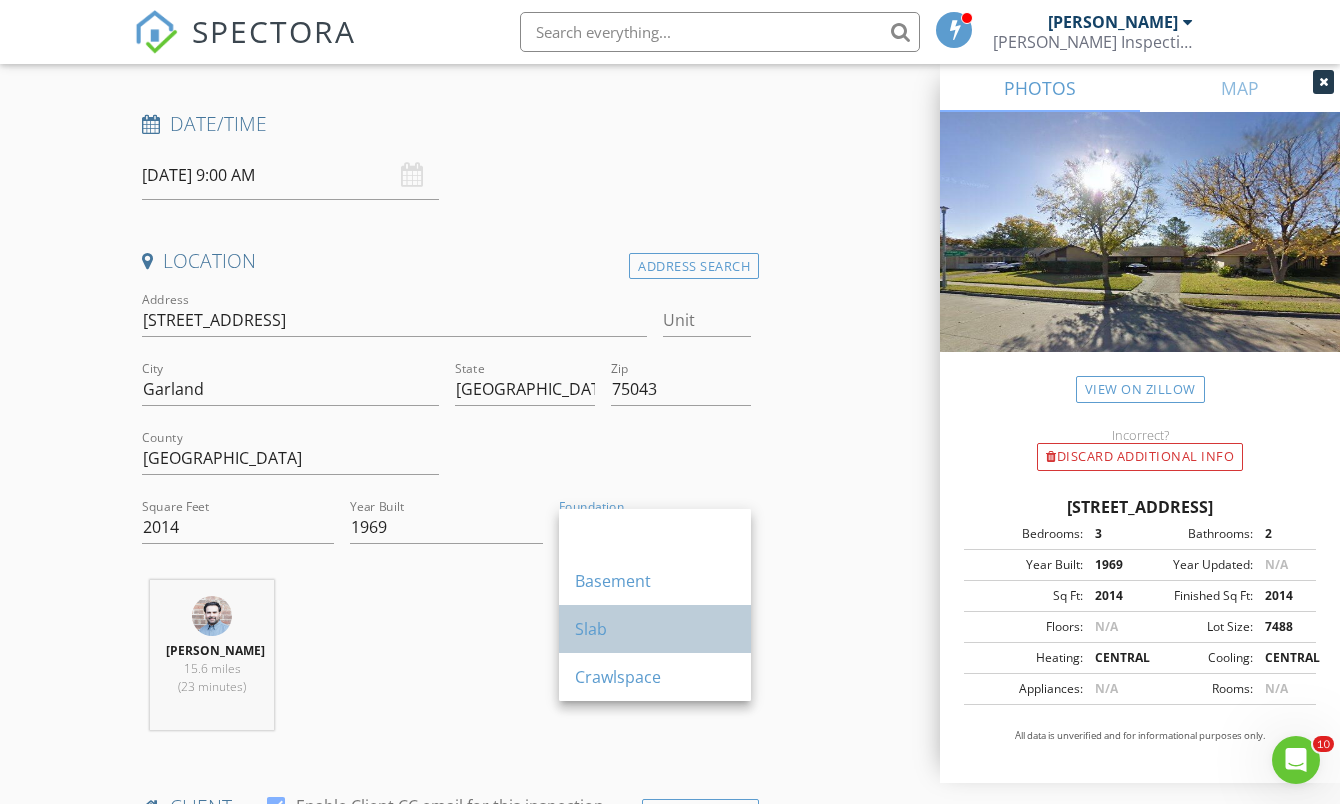click on "Slab" at bounding box center [655, 629] 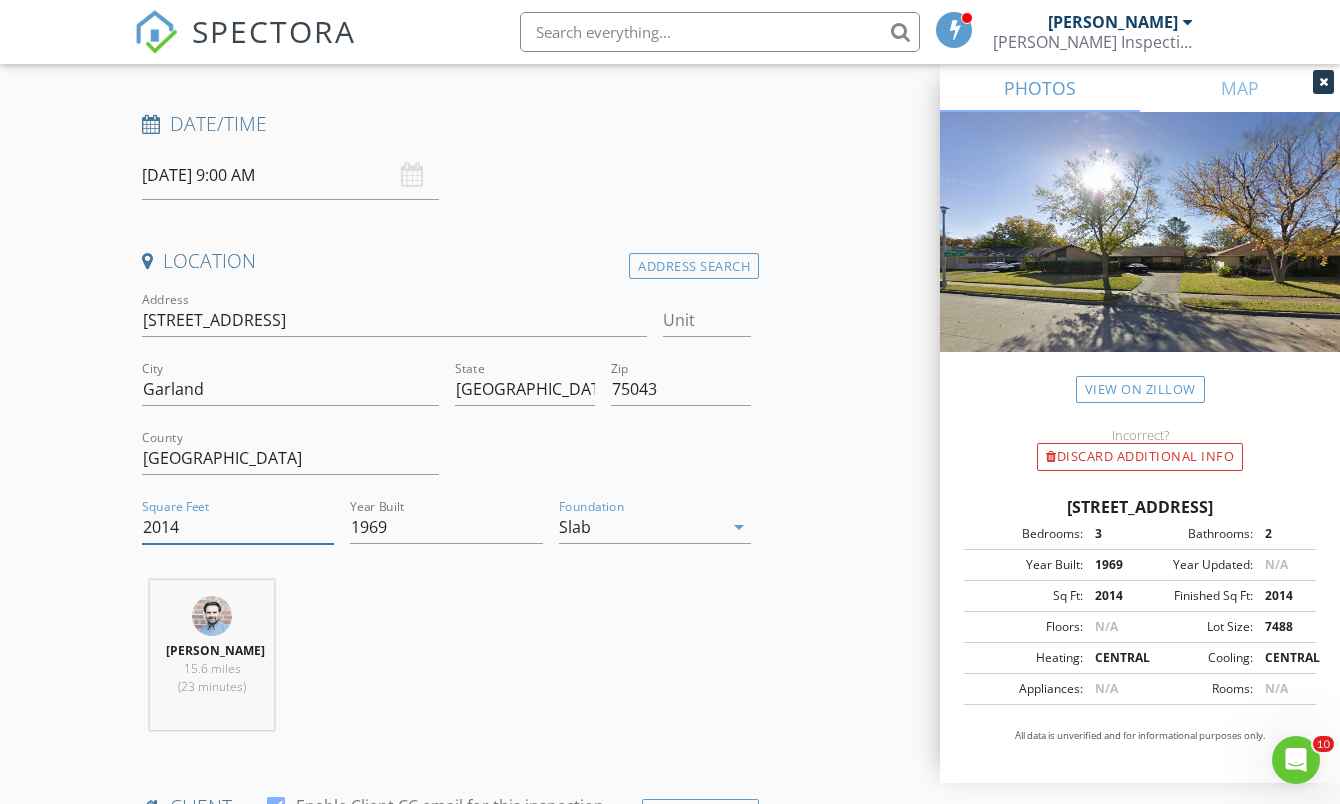 drag, startPoint x: 185, startPoint y: 524, endPoint x: 134, endPoint y: 527, distance: 51.088158 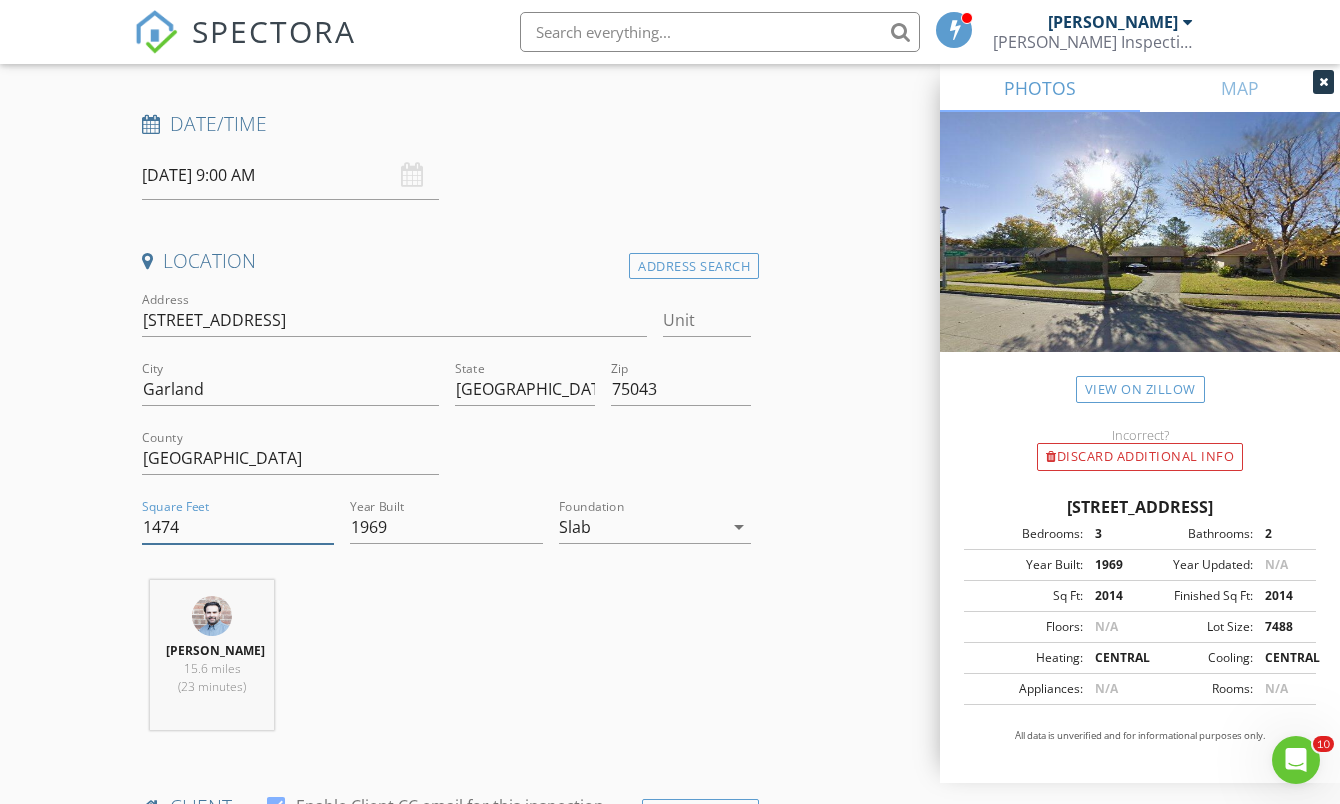 type on "1474" 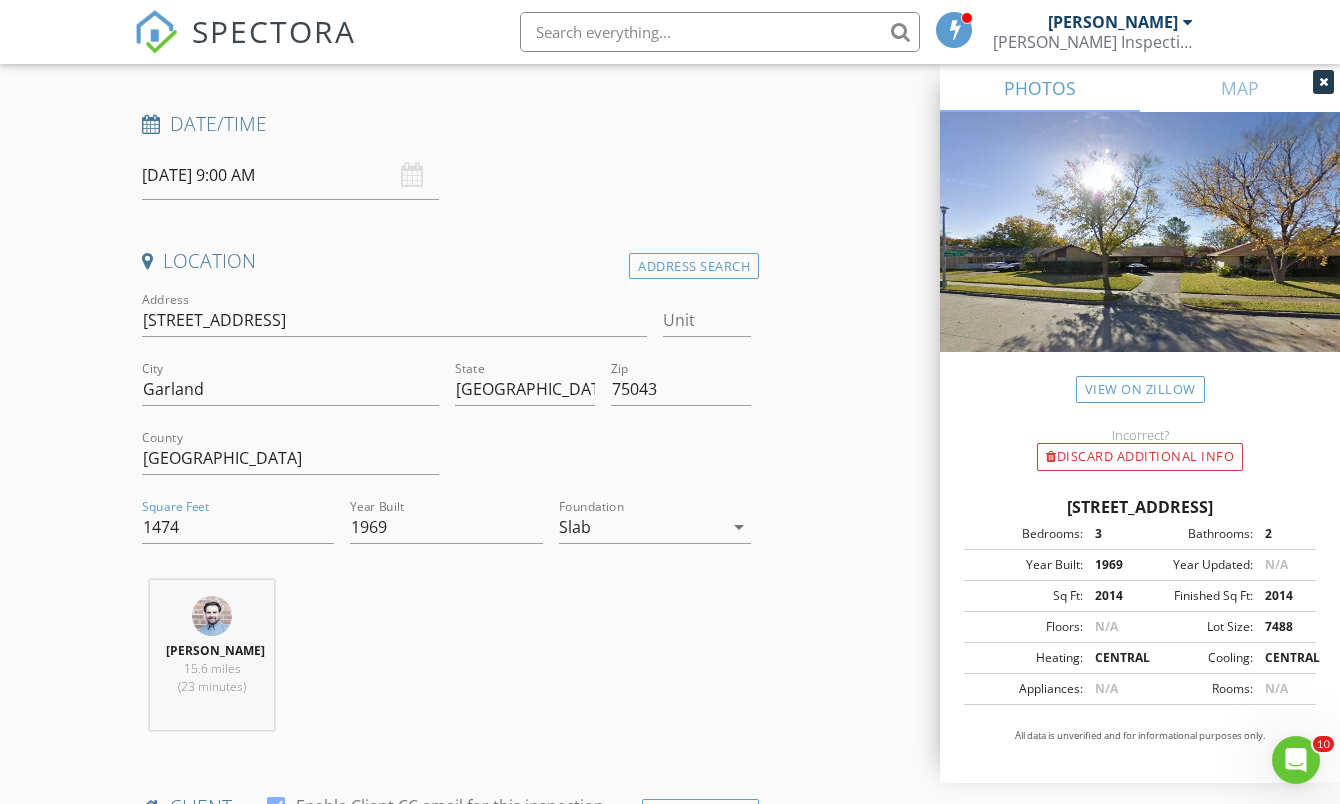 click on "Alfio Cocco     15.6 miles     (23 minutes)" at bounding box center (446, 663) 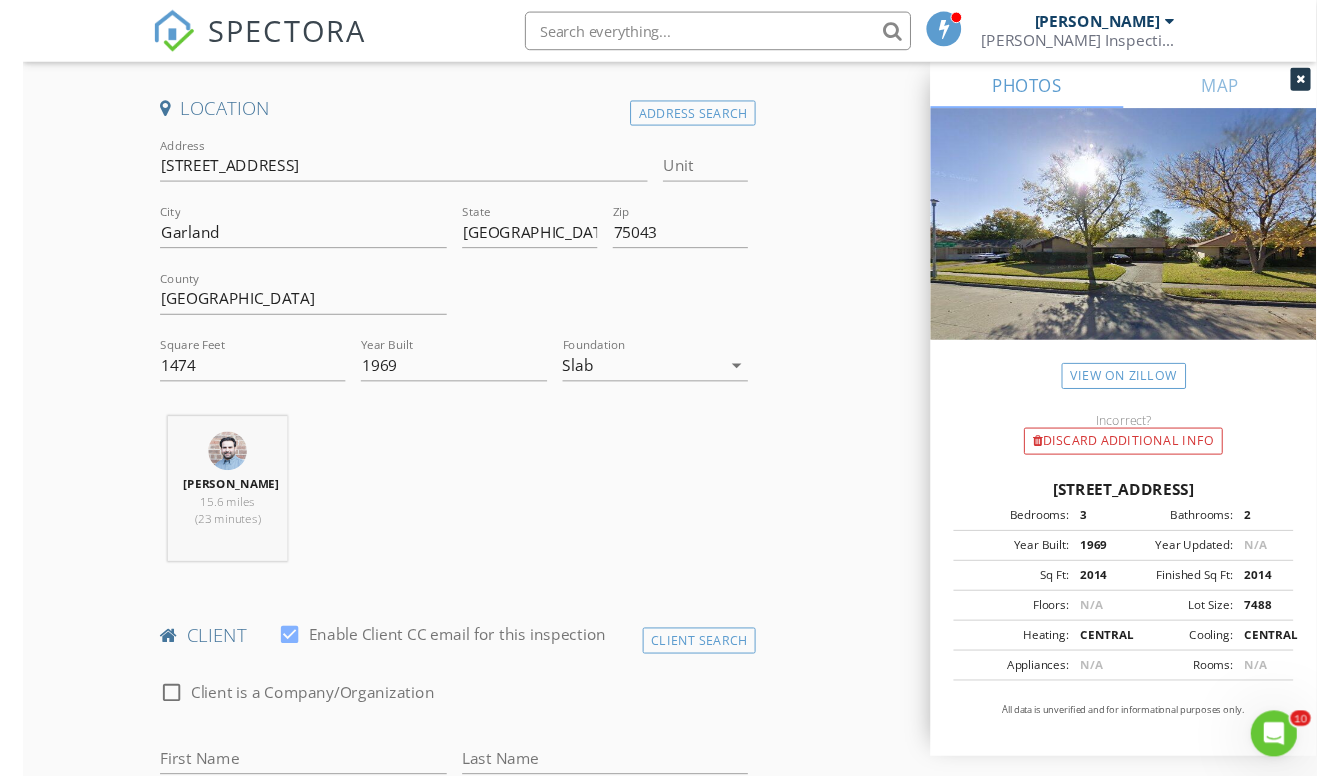 scroll, scrollTop: 427, scrollLeft: 0, axis: vertical 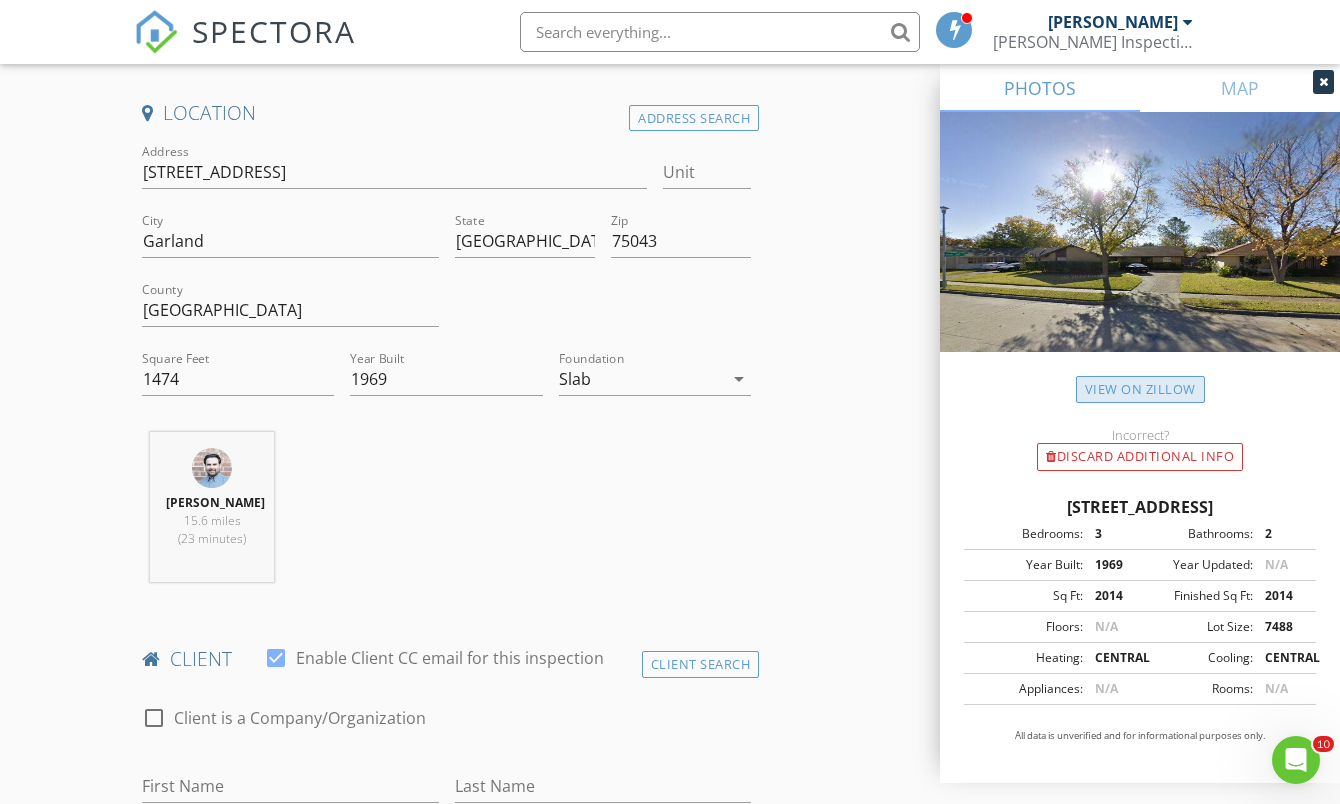 click on "View on Zillow" at bounding box center [1140, 389] 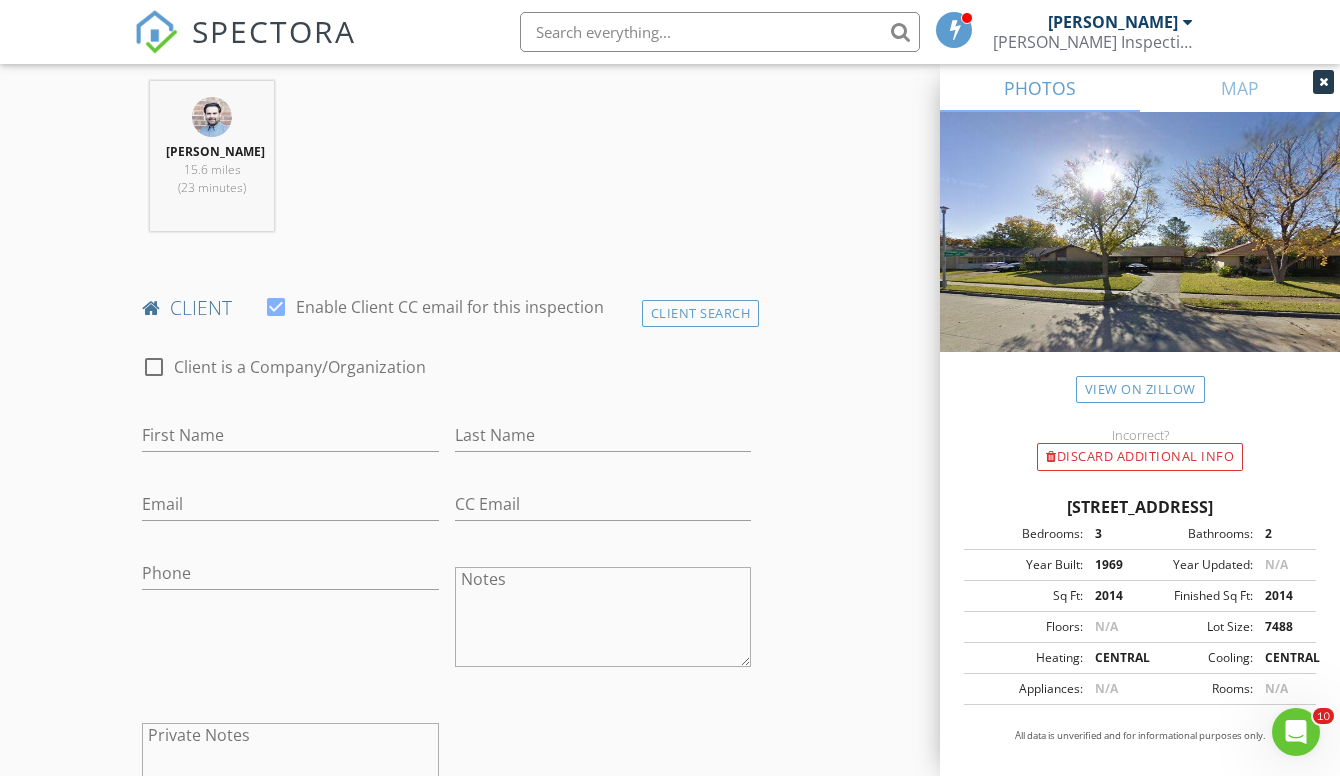 scroll, scrollTop: 774, scrollLeft: 0, axis: vertical 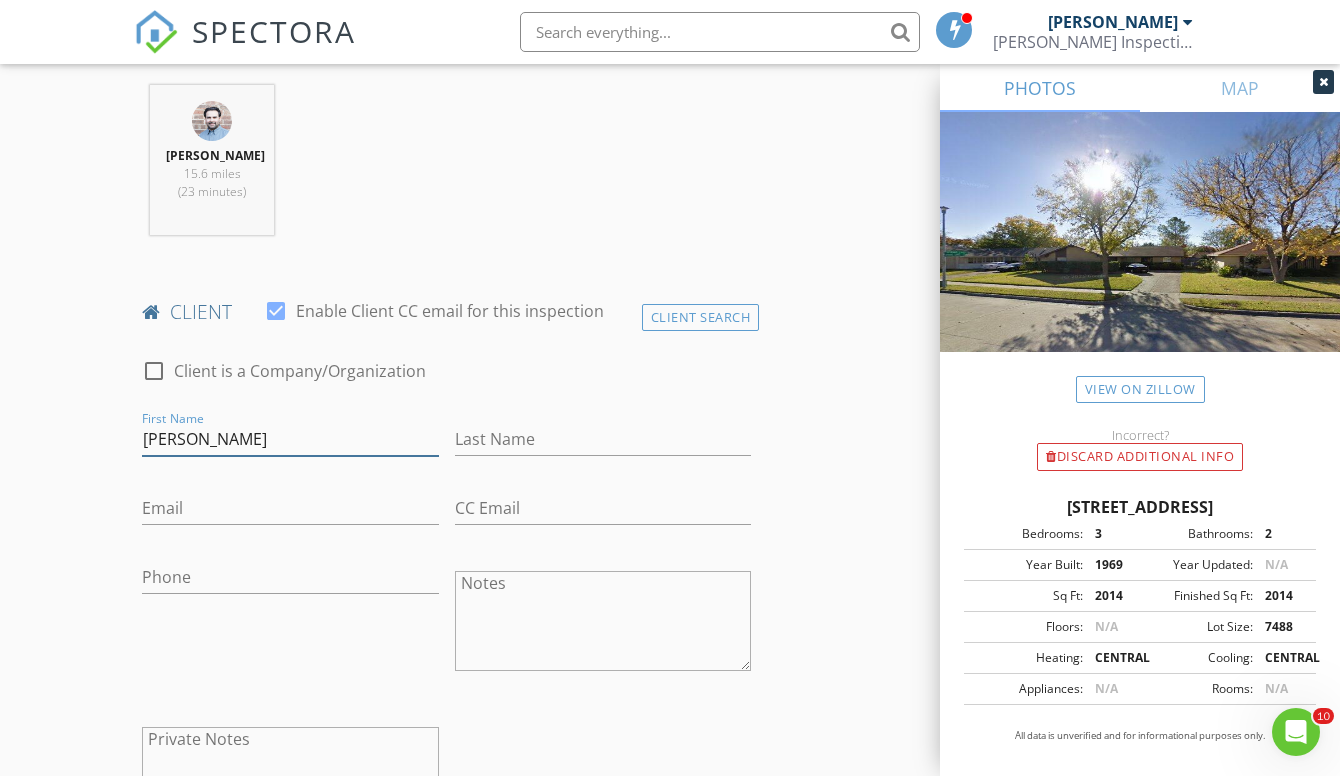 type on "[PERSON_NAME]" 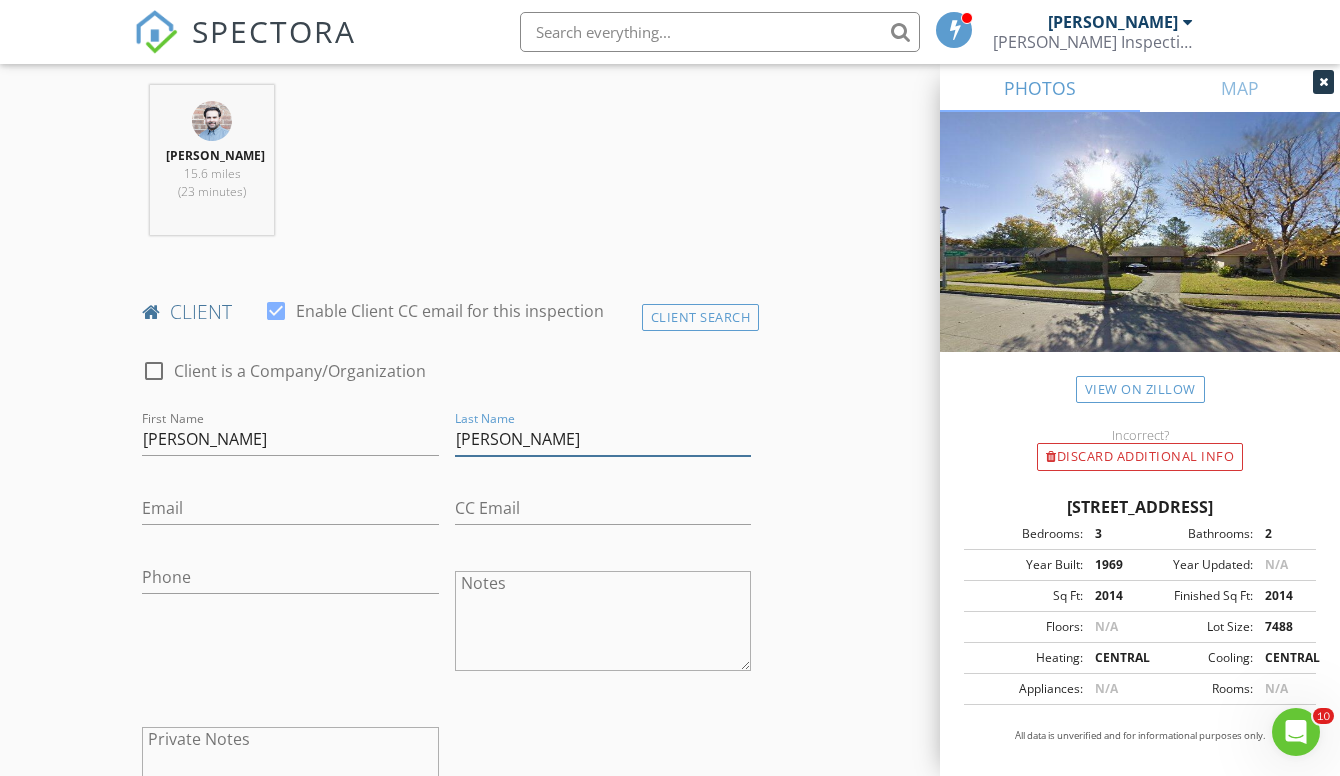 type on "[PERSON_NAME]" 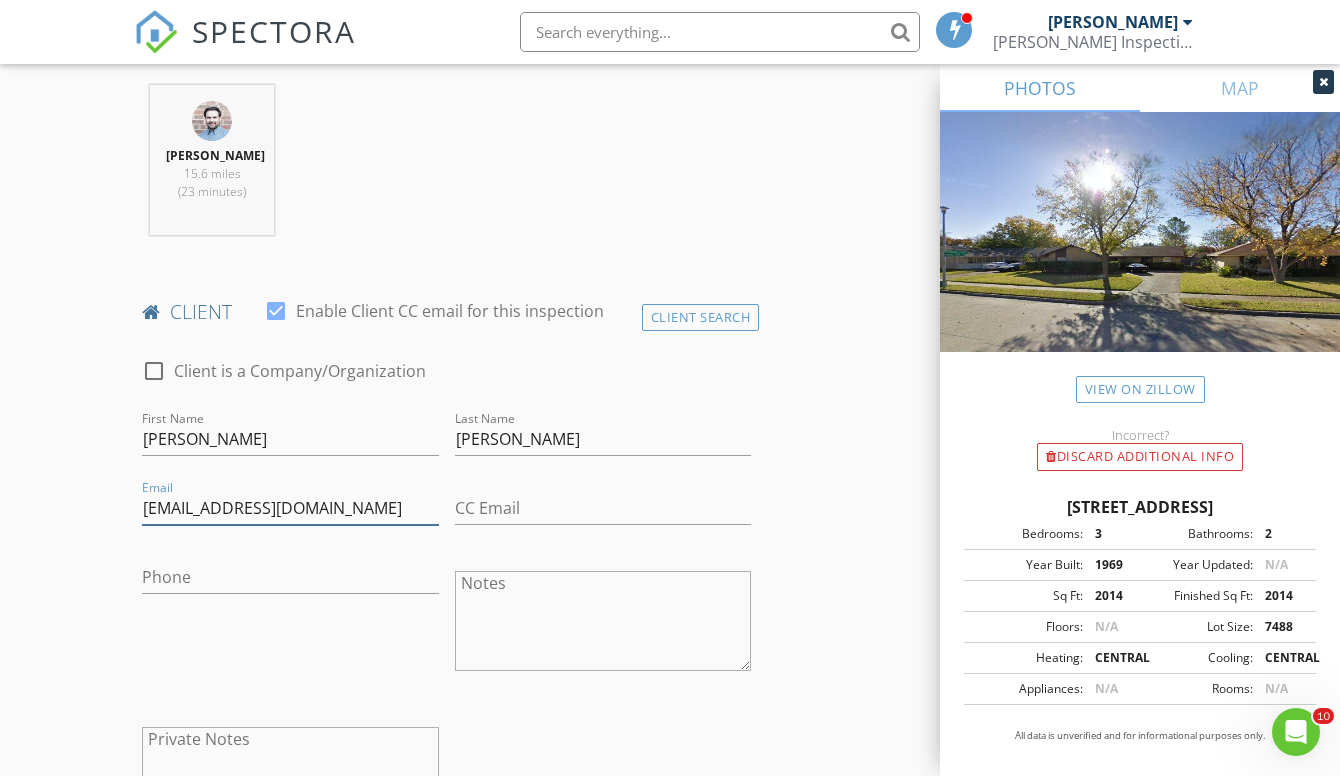 type on "[EMAIL_ADDRESS][DOMAIN_NAME]" 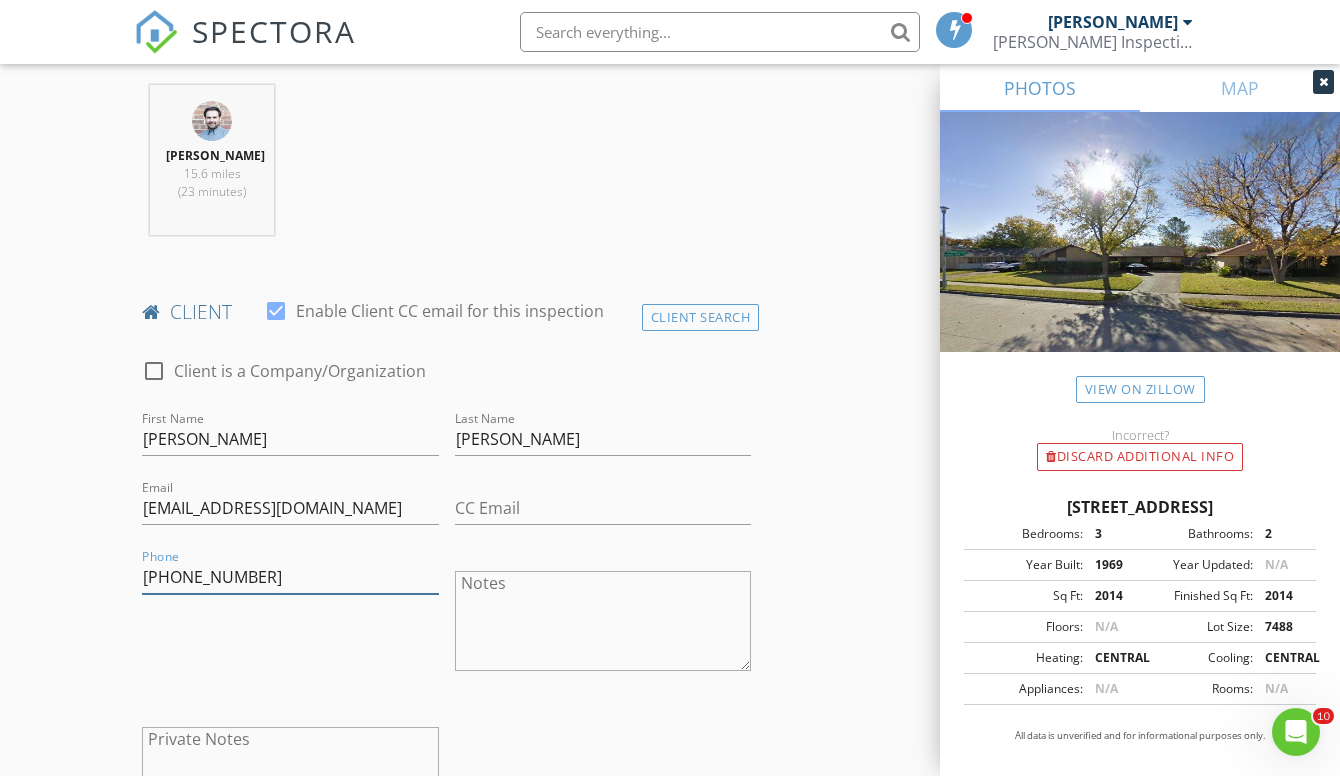 type on "[PHONE_NUMBER]" 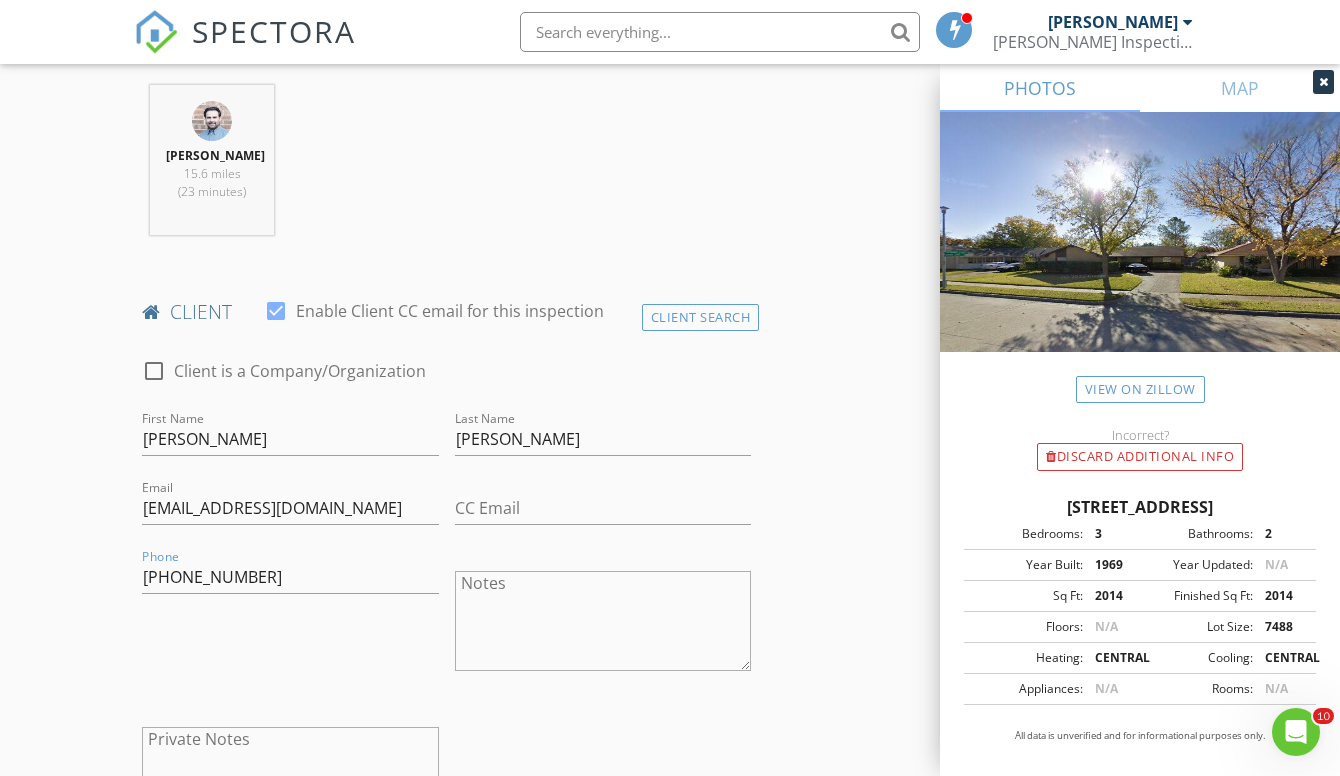 click on "INSPECTOR(S)
check_box   Alfio Cocco   PRIMARY   Alfio Cocco arrow_drop_down   check_box_outline_blank Alfio Cocco specifically requested
Date/Time
07/12/2025 9:00 AM
Location
Address Search       Address 902 Spring Lake Dr   Unit   City Garland   State TX   Zip 75043   County Dallas     Square Feet 1474   Year Built 1969   Foundation Slab arrow_drop_down     Alfio Cocco     15.6 miles     (23 minutes)
client
check_box Enable Client CC email for this inspection   Client Search     check_box_outline_blank Client is a Company/Organization     First Name Cesar   Last Name Pena Ramirez   Email cesarpena402849@gmail.com   CC Email   Phone 945-269-8678           Notes   Private Notes
ADD ADDITIONAL client
SERVICES
check_box_outline_blank   WDI INSPECTION   WDI Inspection Fee" at bounding box center (670, 1097) 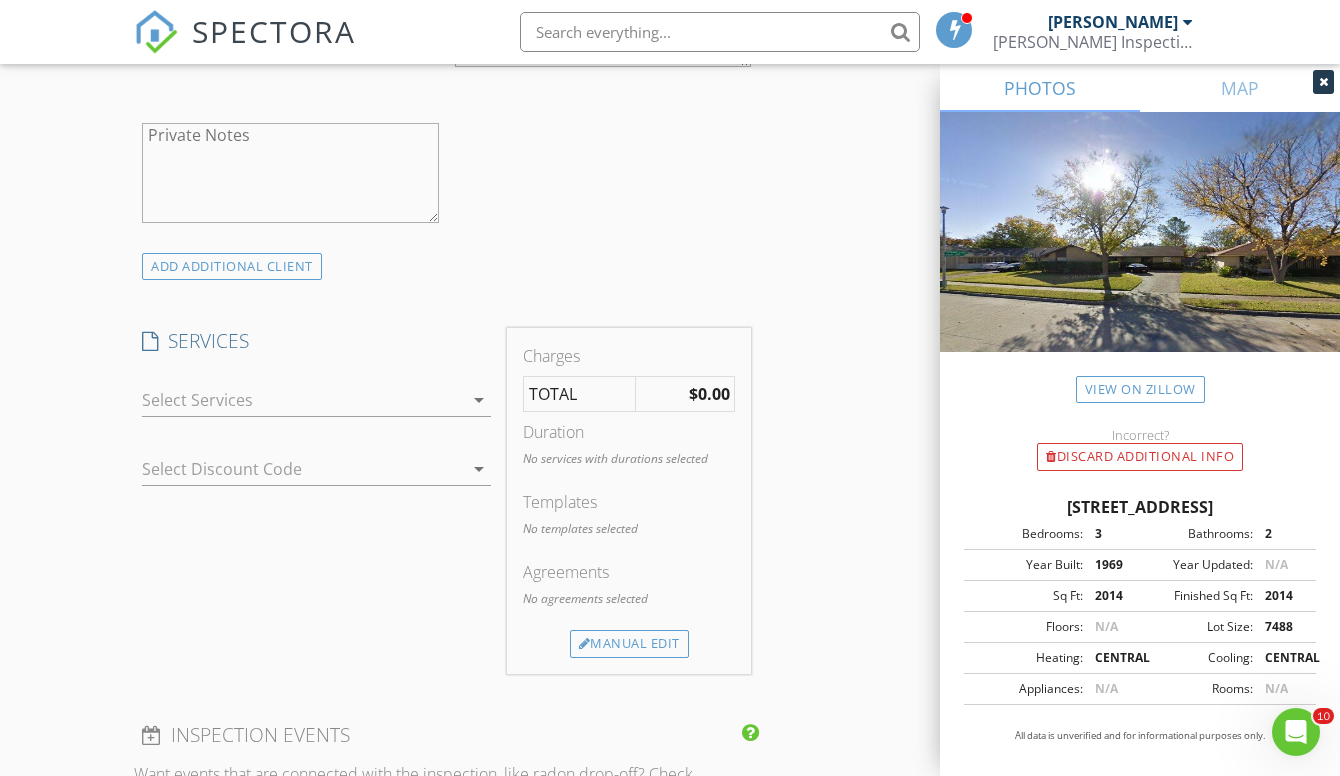 scroll, scrollTop: 1377, scrollLeft: 0, axis: vertical 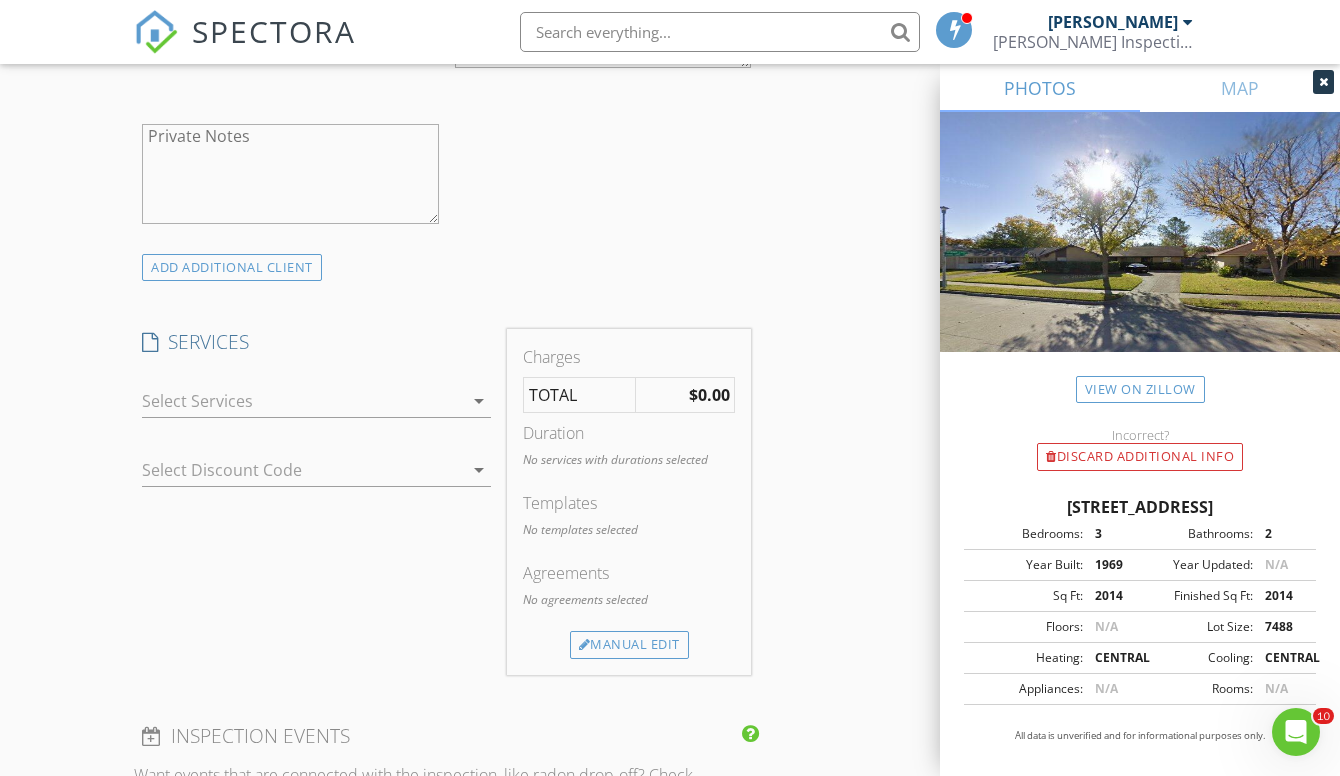 click on "arrow_drop_down" at bounding box center (479, 401) 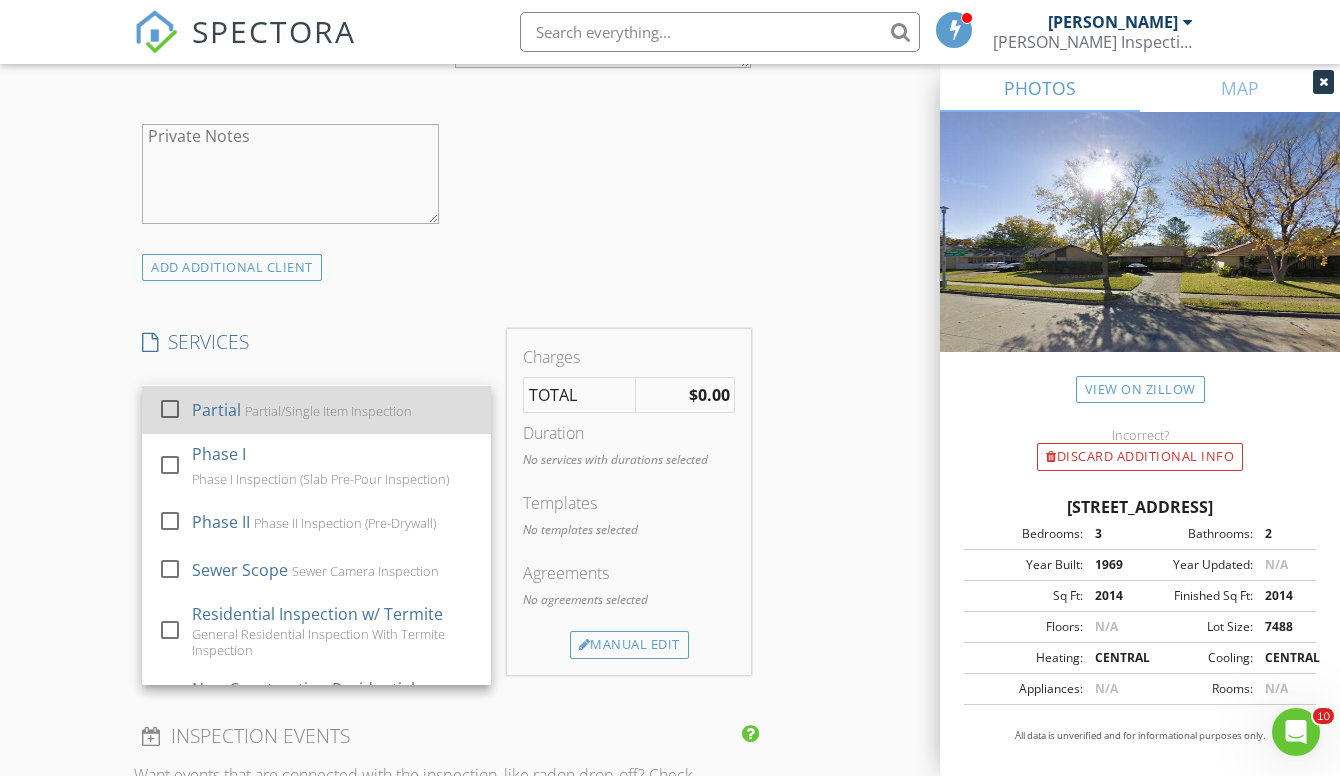 scroll, scrollTop: 163, scrollLeft: 0, axis: vertical 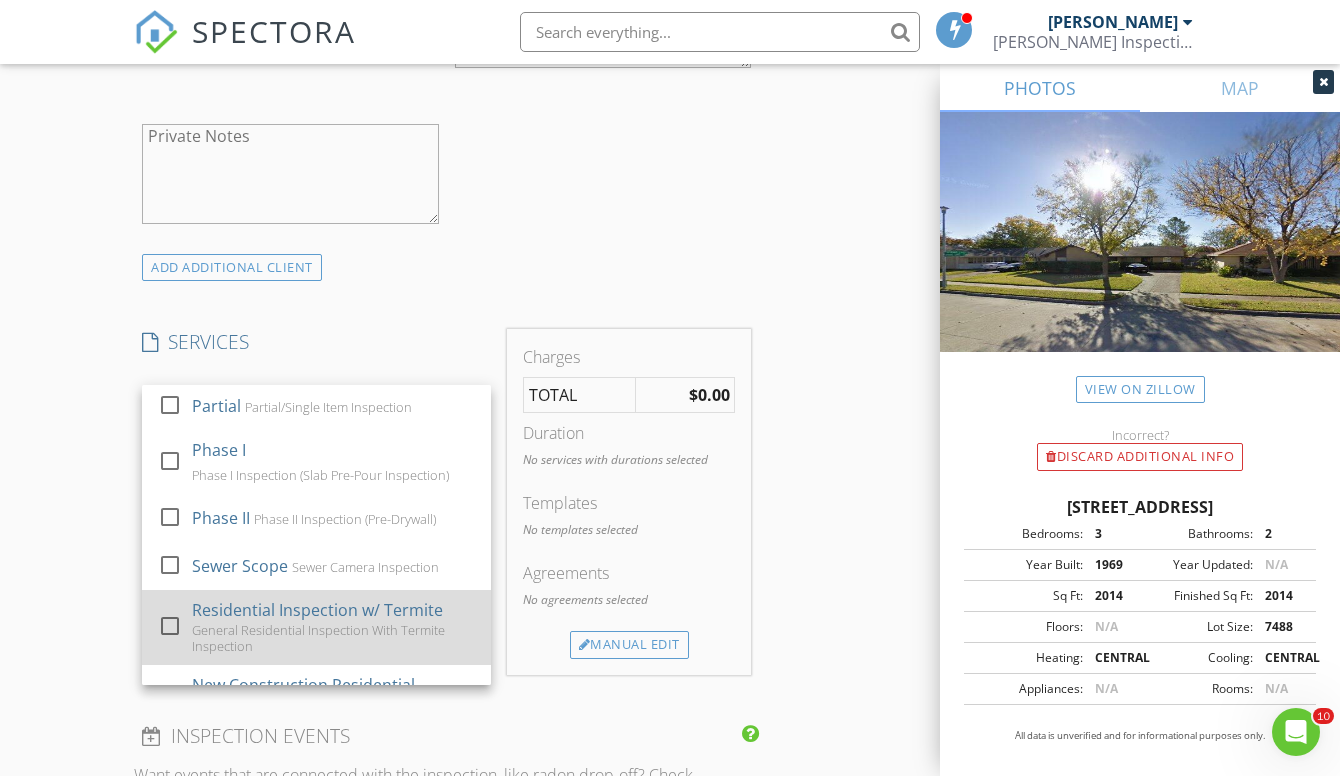 click on "General Residential Inspection With Termite Inspection" at bounding box center [333, 638] 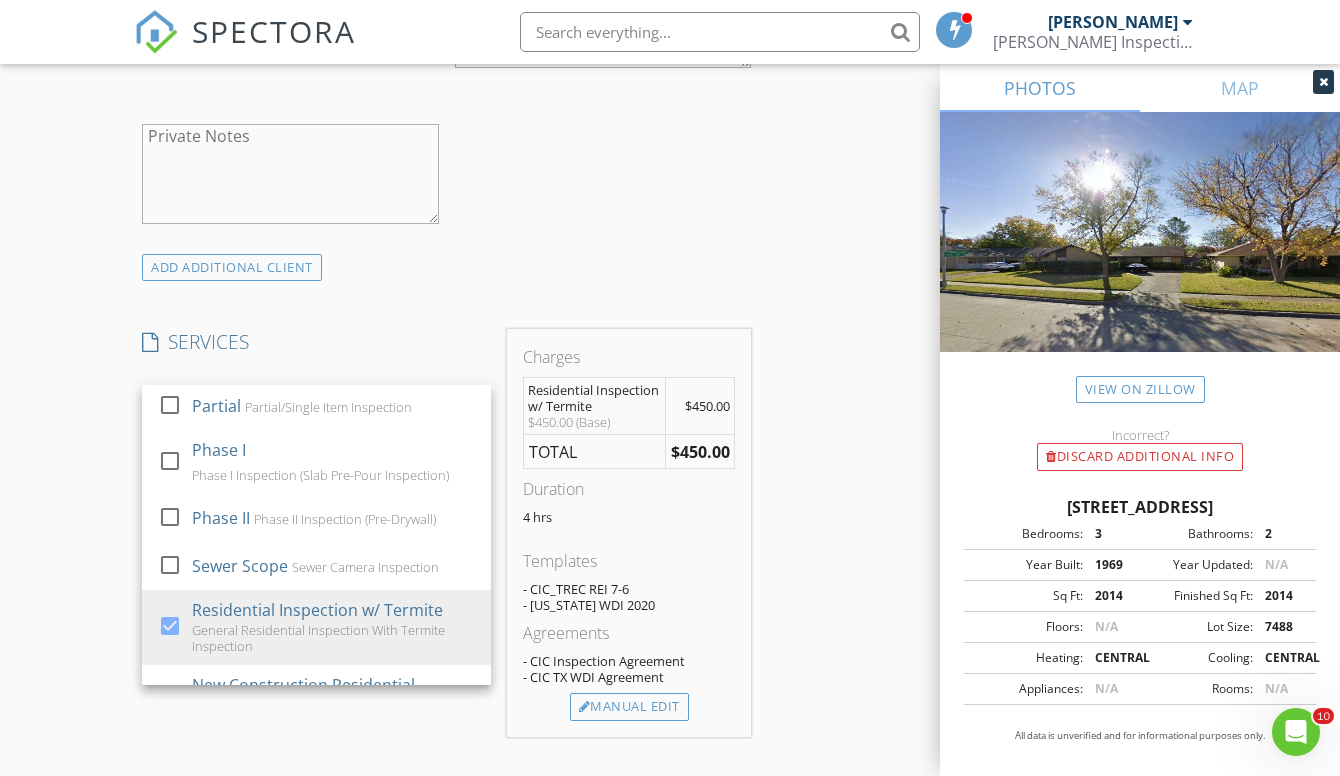 click on "INSPECTOR(S)
check_box   Alfio Cocco   PRIMARY   Alfio Cocco arrow_drop_down   check_box_outline_blank Alfio Cocco specifically requested
Date/Time
07/12/2025 9:00 AM
Location
Address Search       Address 902 Spring Lake Dr   Unit   City Garland   State TX   Zip 75043   County Dallas     Square Feet 1474   Year Built 1969   Foundation Slab arrow_drop_down     Alfio Cocco     15.6 miles     (23 minutes)
client
check_box Enable Client CC email for this inspection   Client Search     check_box_outline_blank Client is a Company/Organization     First Name Cesar   Last Name Pena Ramirez   Email cesarpena402849@gmail.com   CC Email   Phone 945-269-8678           Notes   Private Notes
ADD ADDITIONAL client
SERVICES
check_box_outline_blank   WDI INSPECTION   WDI Inspection Fee" at bounding box center (670, 525) 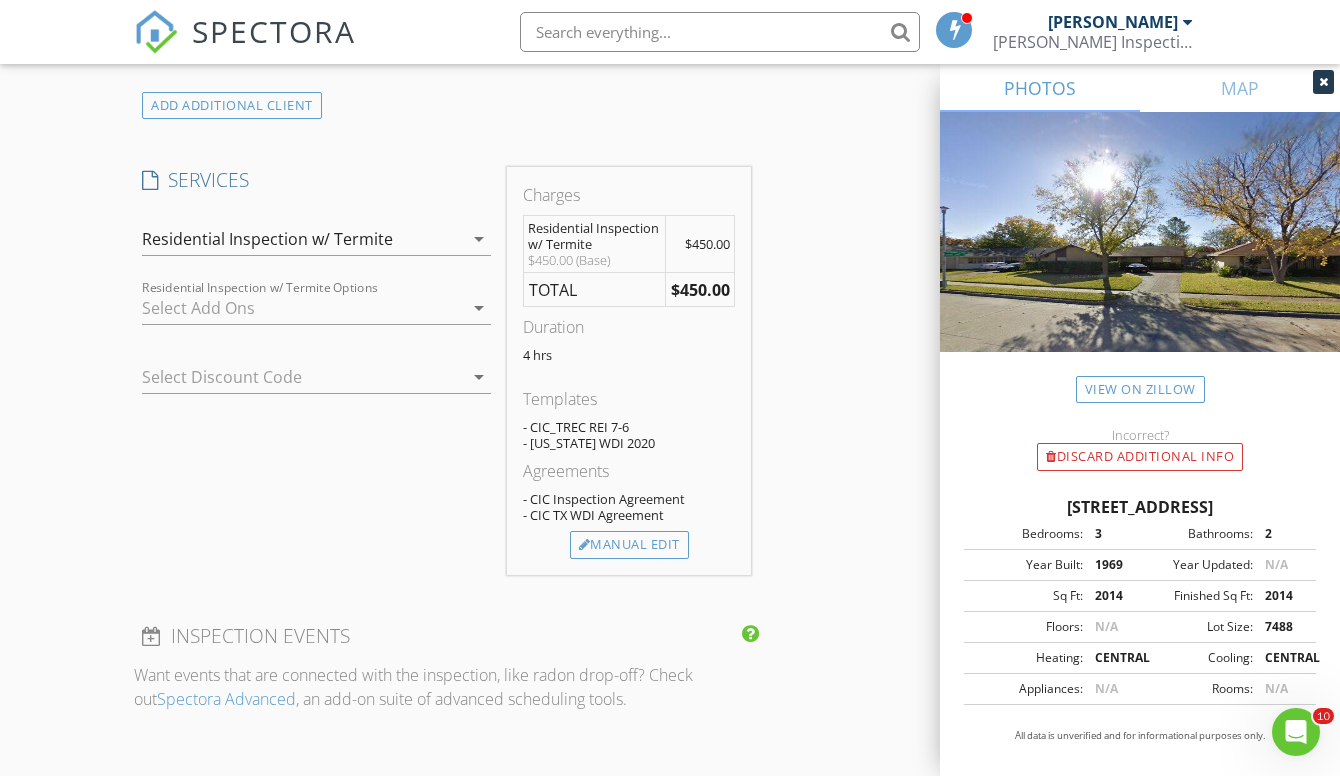 scroll, scrollTop: 1598, scrollLeft: 0, axis: vertical 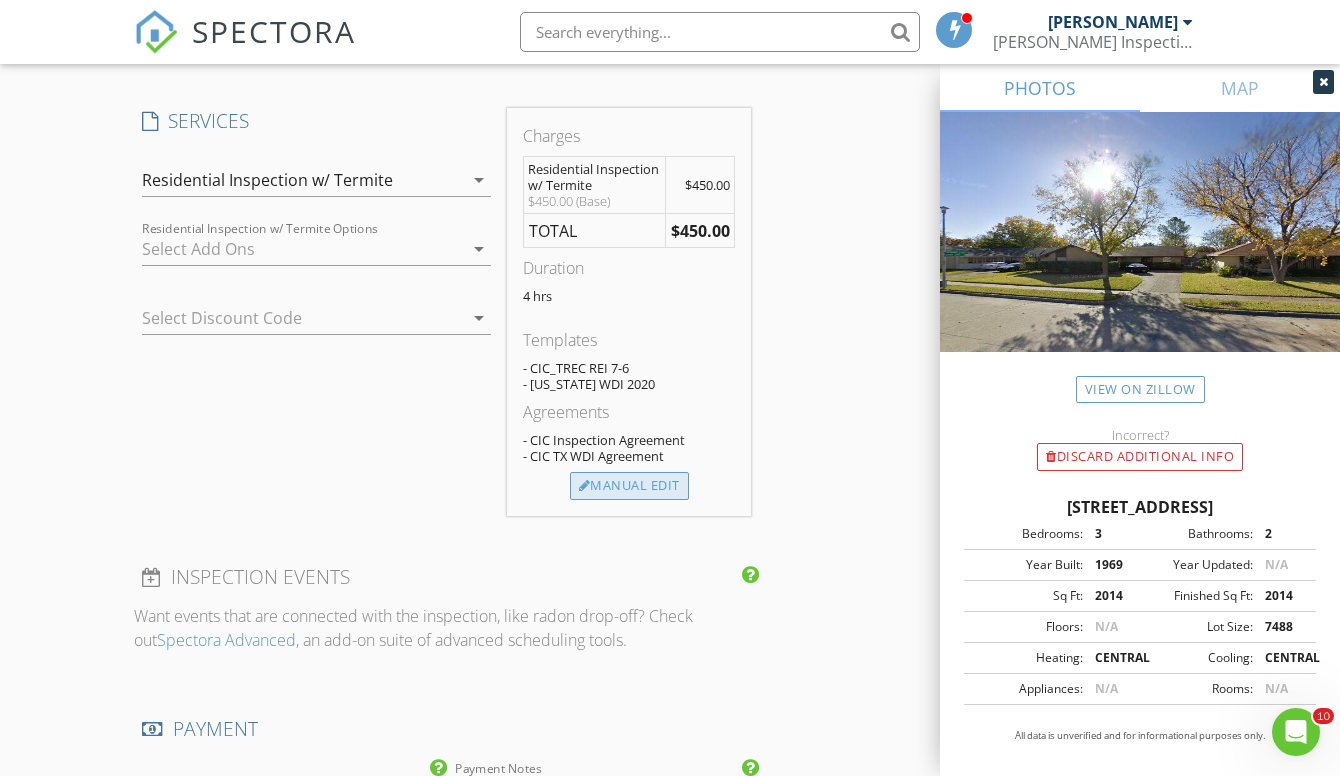click on "Manual Edit" at bounding box center [629, 486] 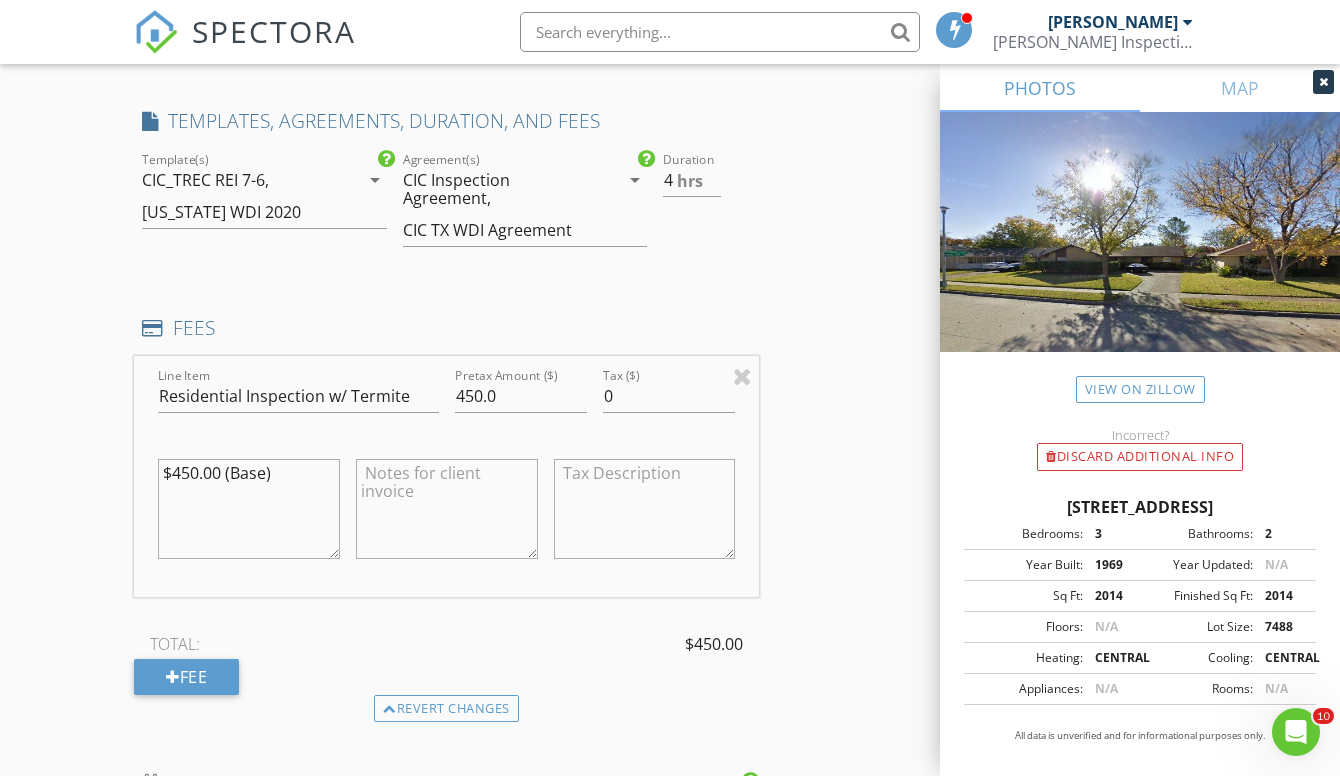 click at bounding box center (447, 509) 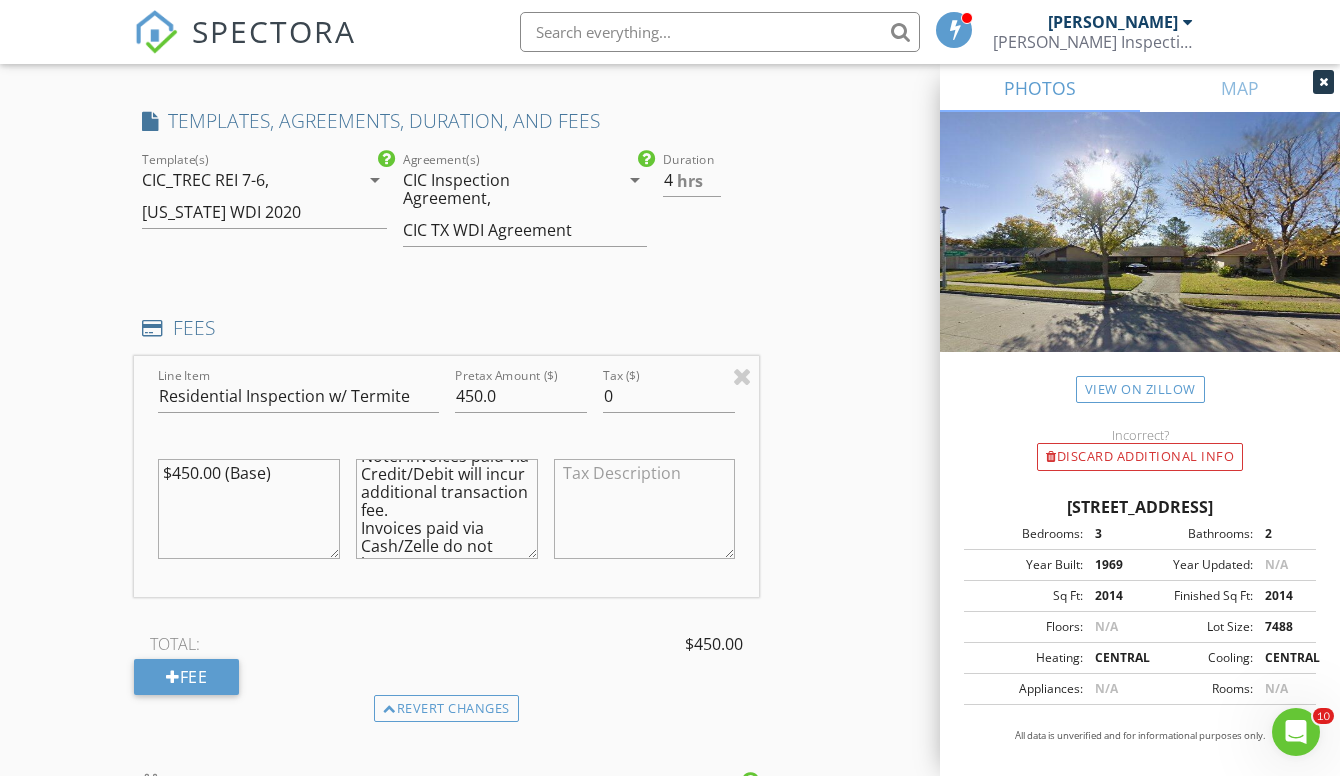 scroll, scrollTop: 89, scrollLeft: 0, axis: vertical 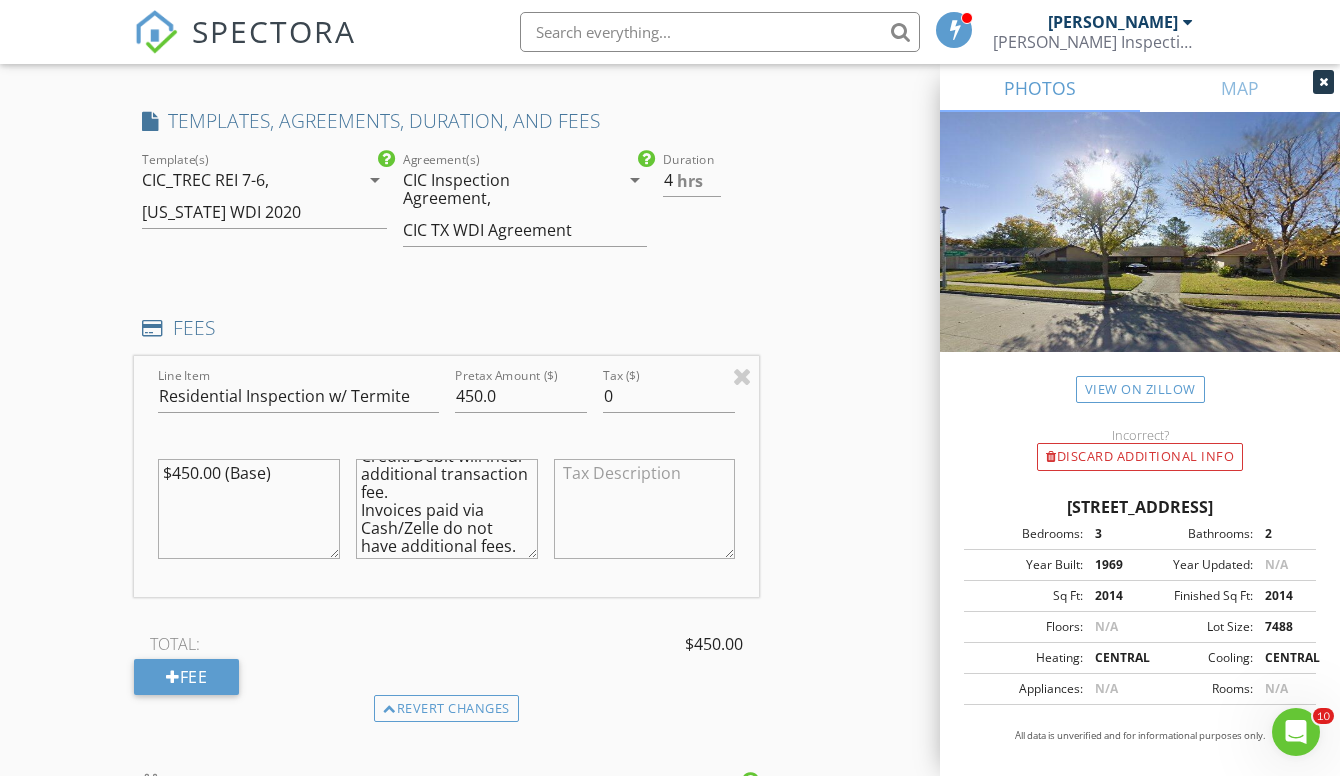 type on "General Home Inspection w/ Termite report.
Note: Invoices paid via Credit/Debit will incur additional transaction fee.
Invoices paid via Cash/Zelle do not have additional fees." 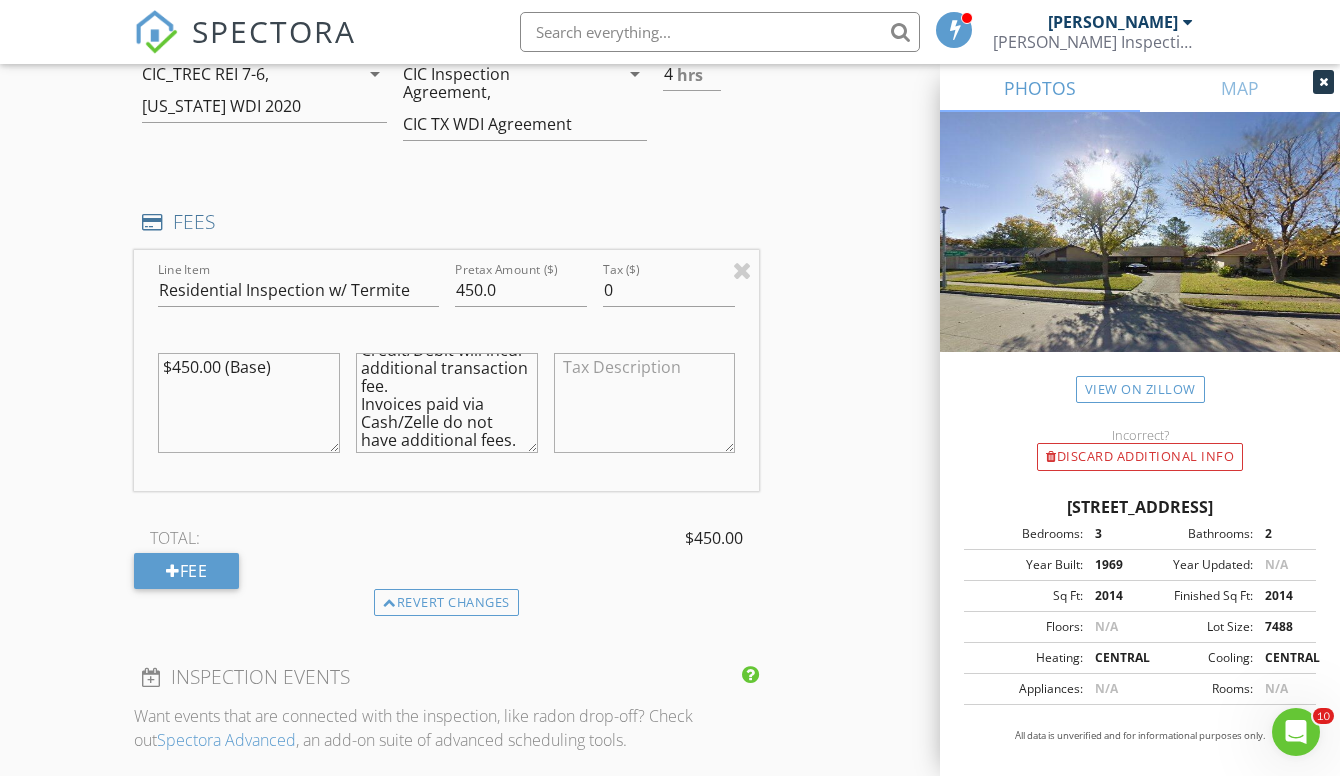 scroll, scrollTop: 1723, scrollLeft: 0, axis: vertical 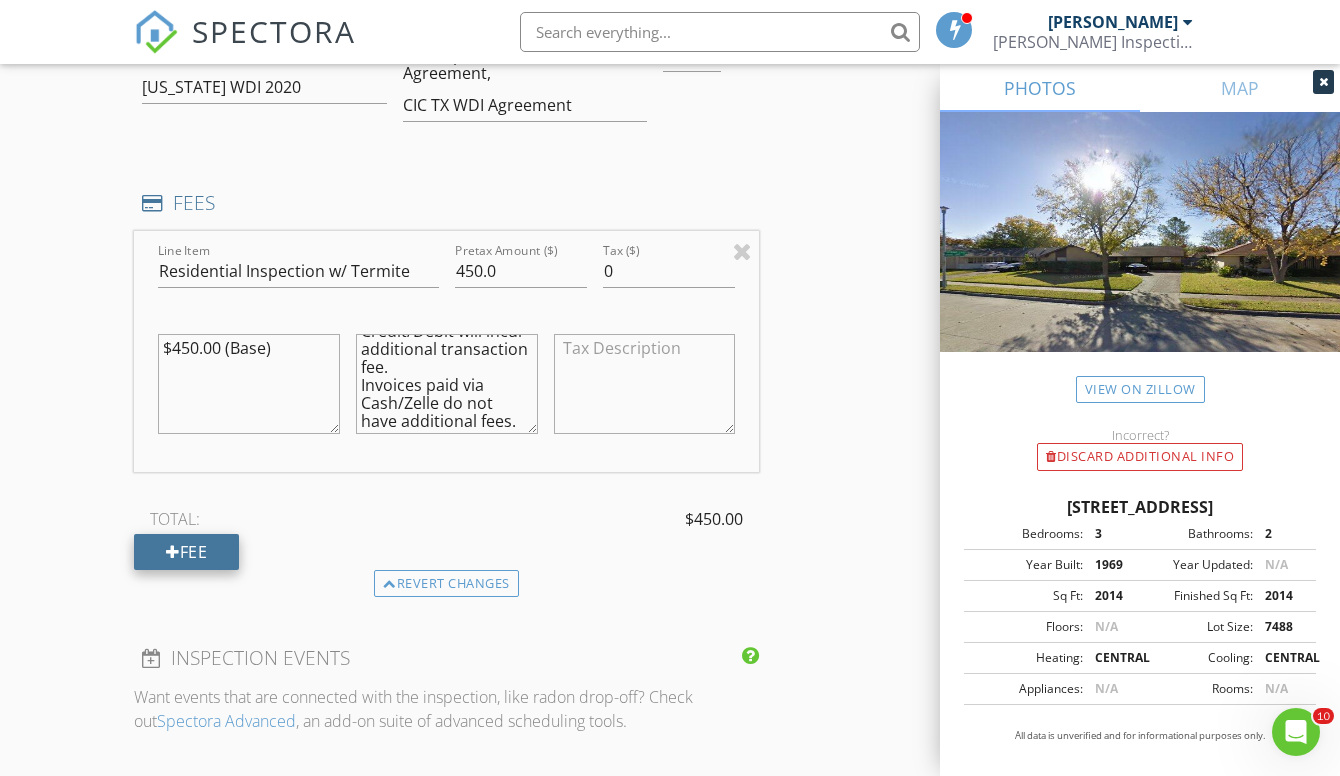 click on "Fee" at bounding box center [186, 552] 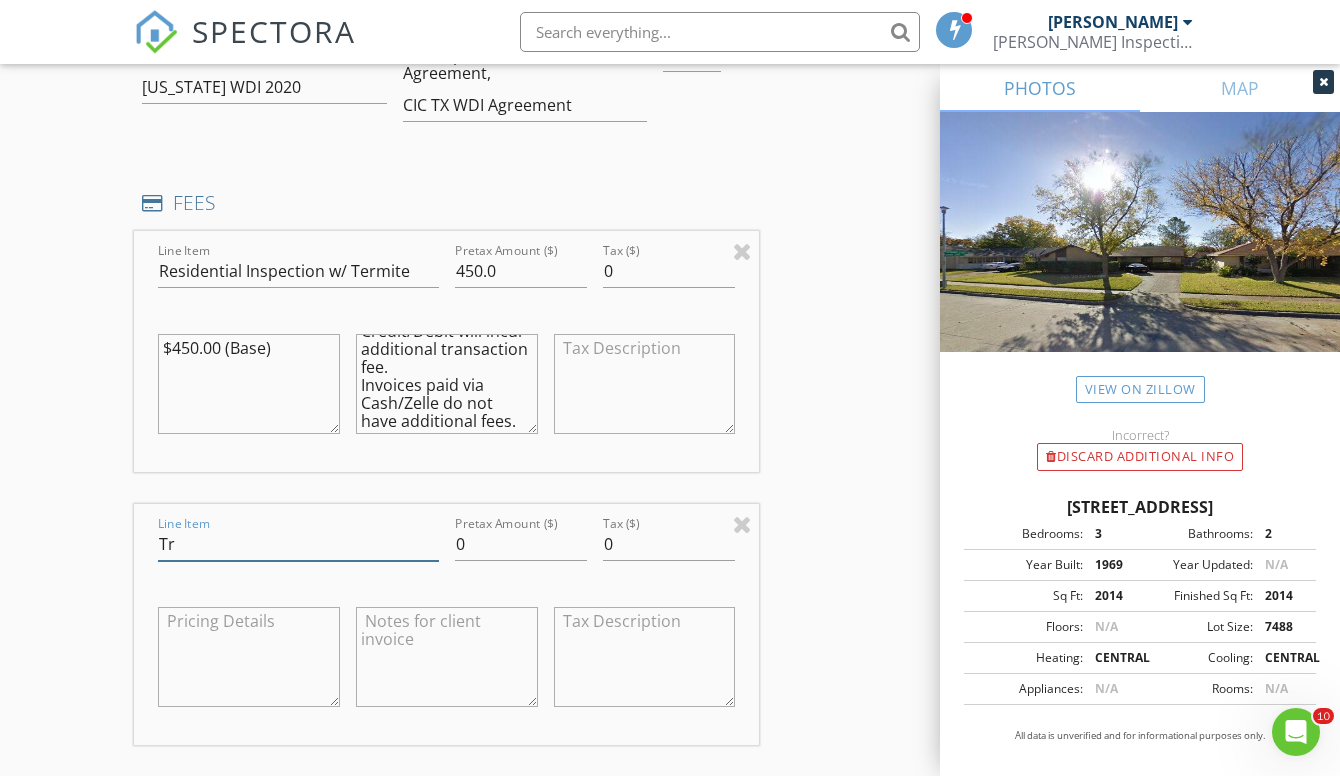 type on "T" 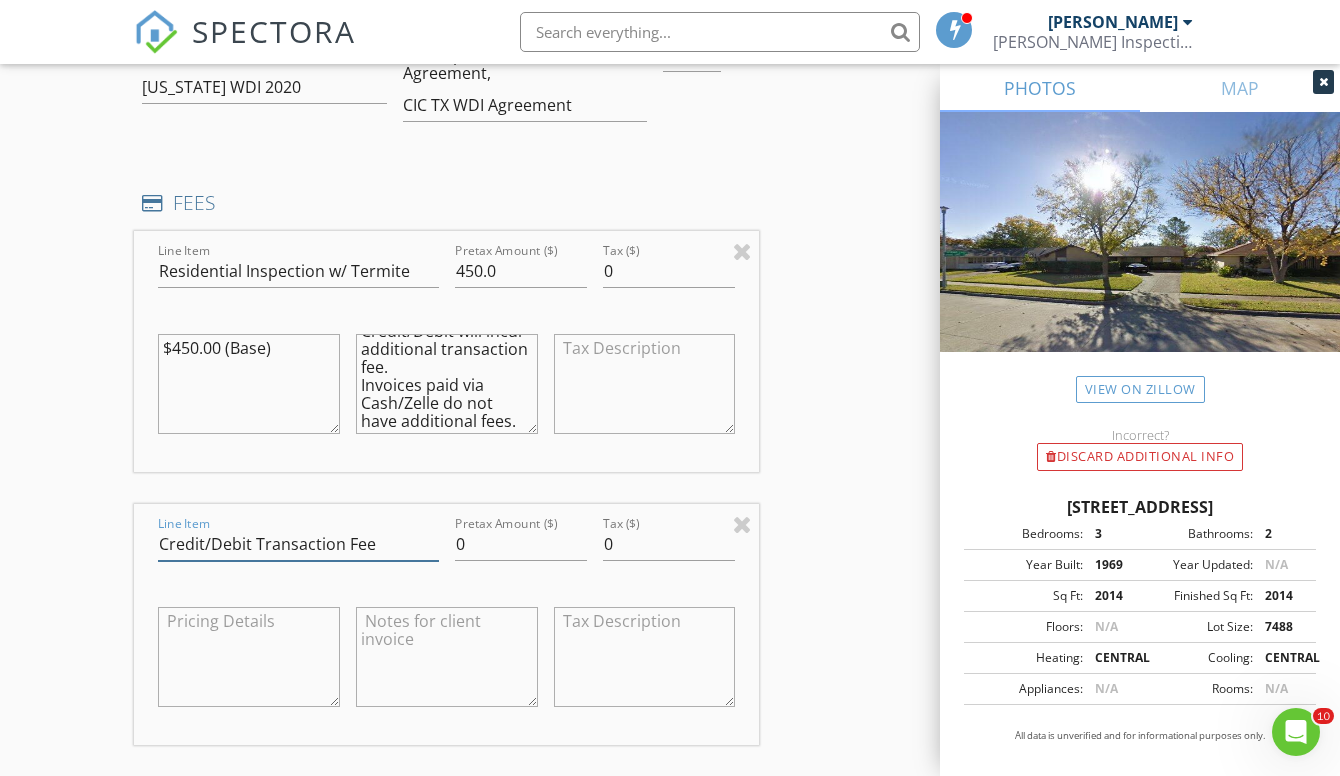 type on "Credit/Debit Transaction Fee" 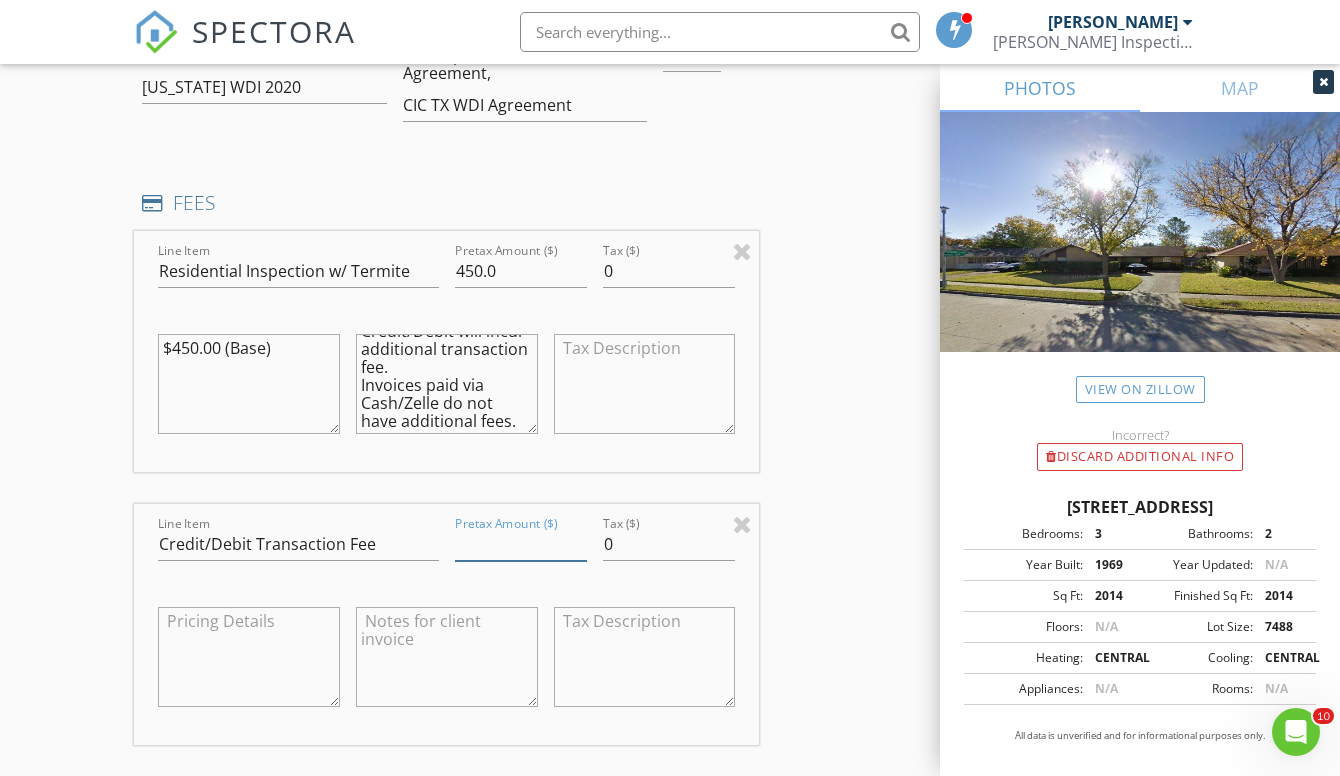 type 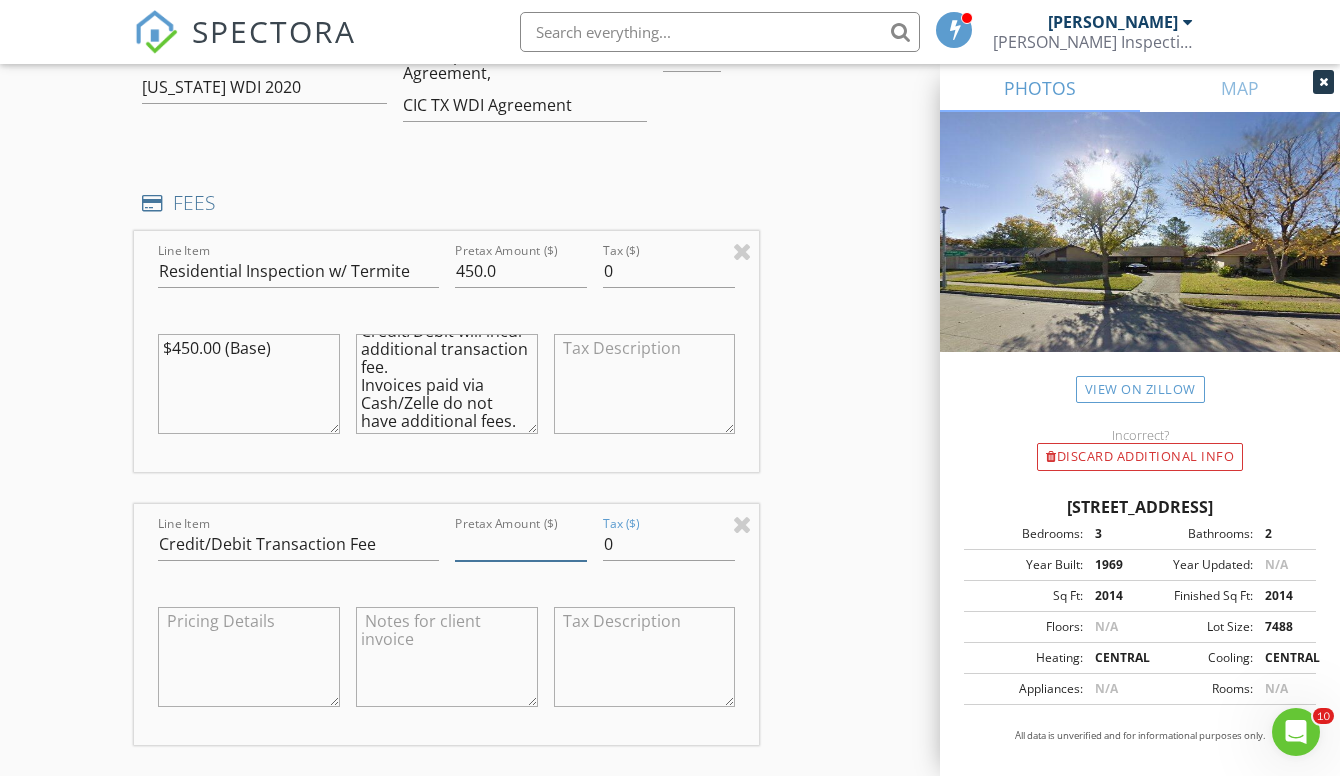 click on "Pretax Amount ($)" at bounding box center [521, 544] 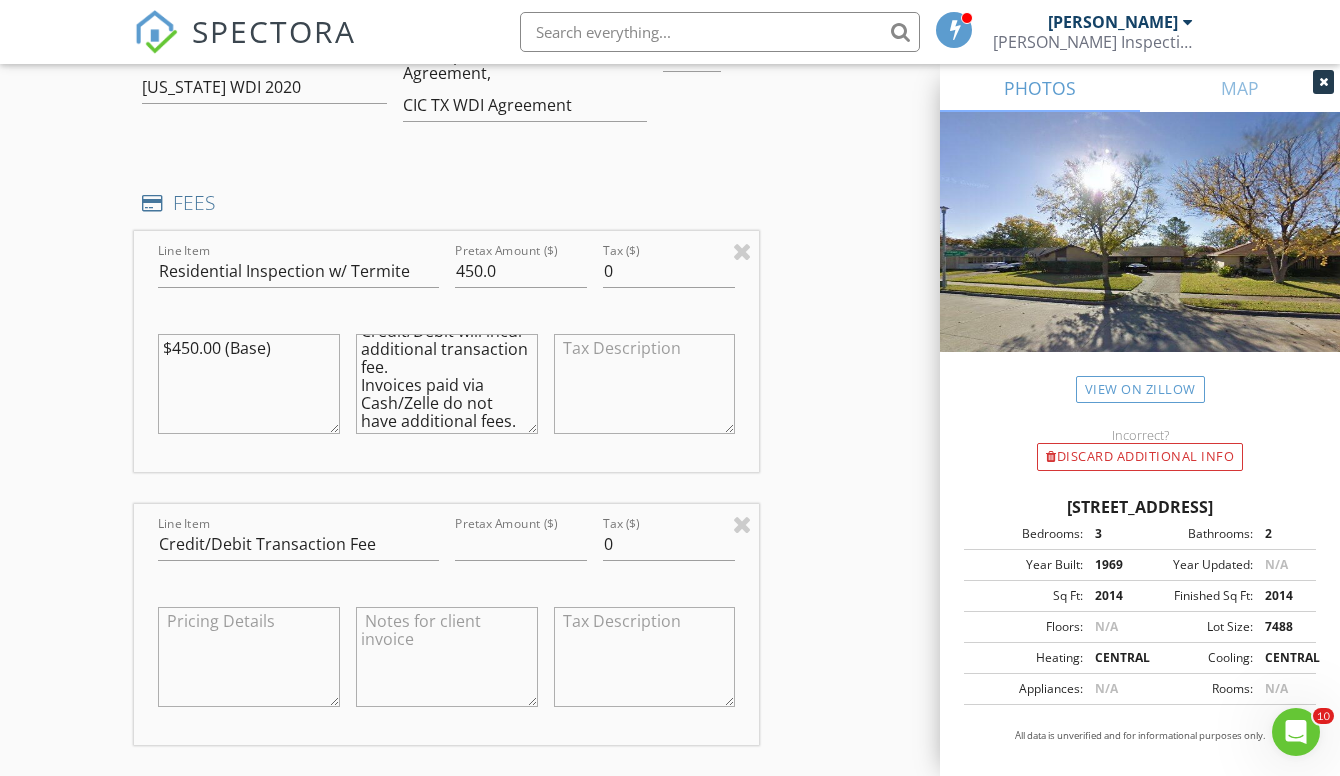 click at bounding box center (447, 657) 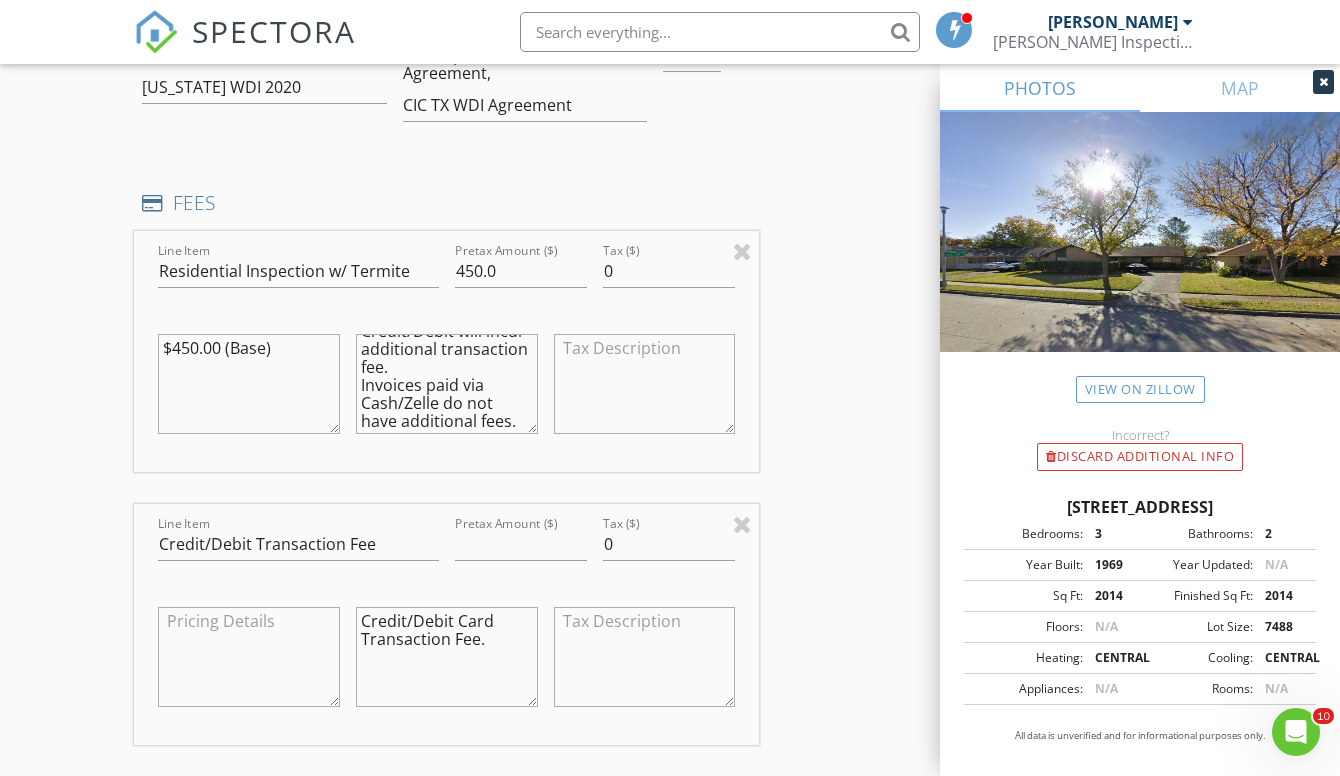 type on "Credit/Debit Card Transaction Fee." 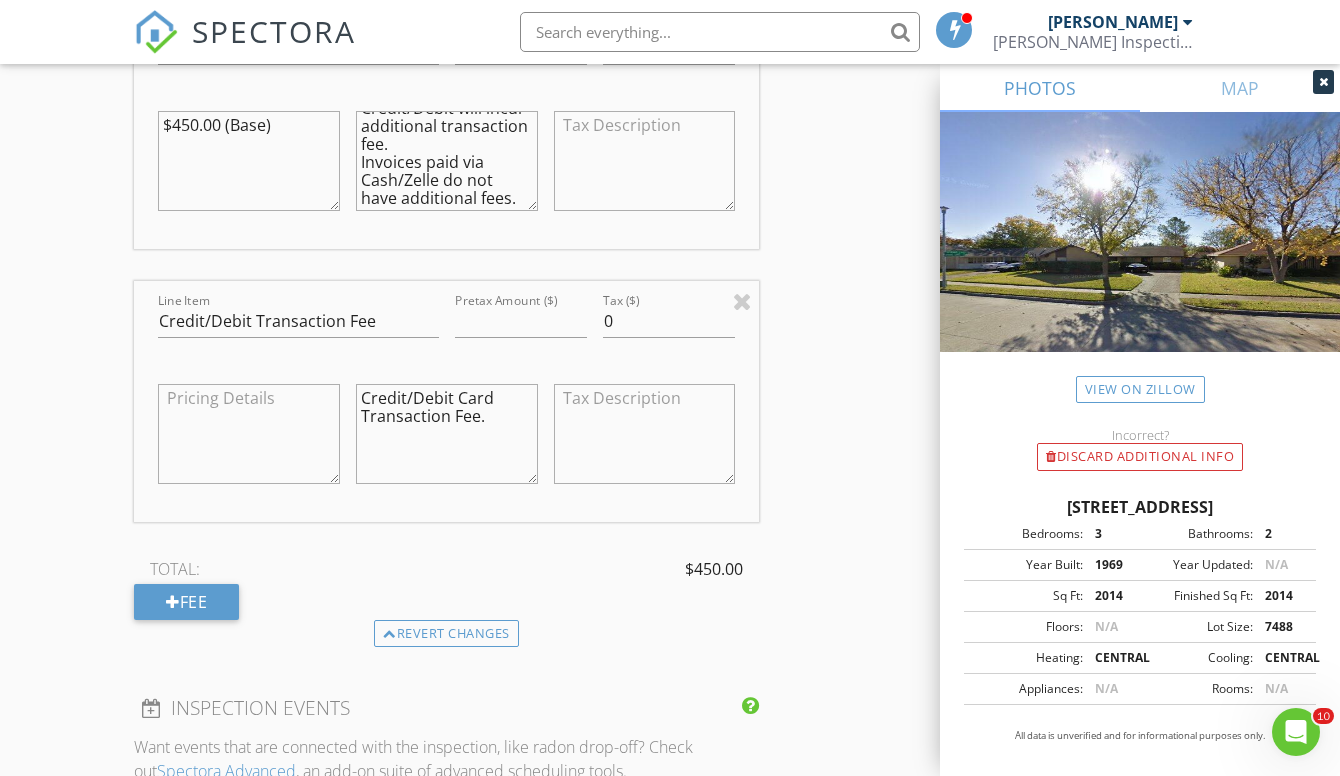scroll, scrollTop: 1945, scrollLeft: 0, axis: vertical 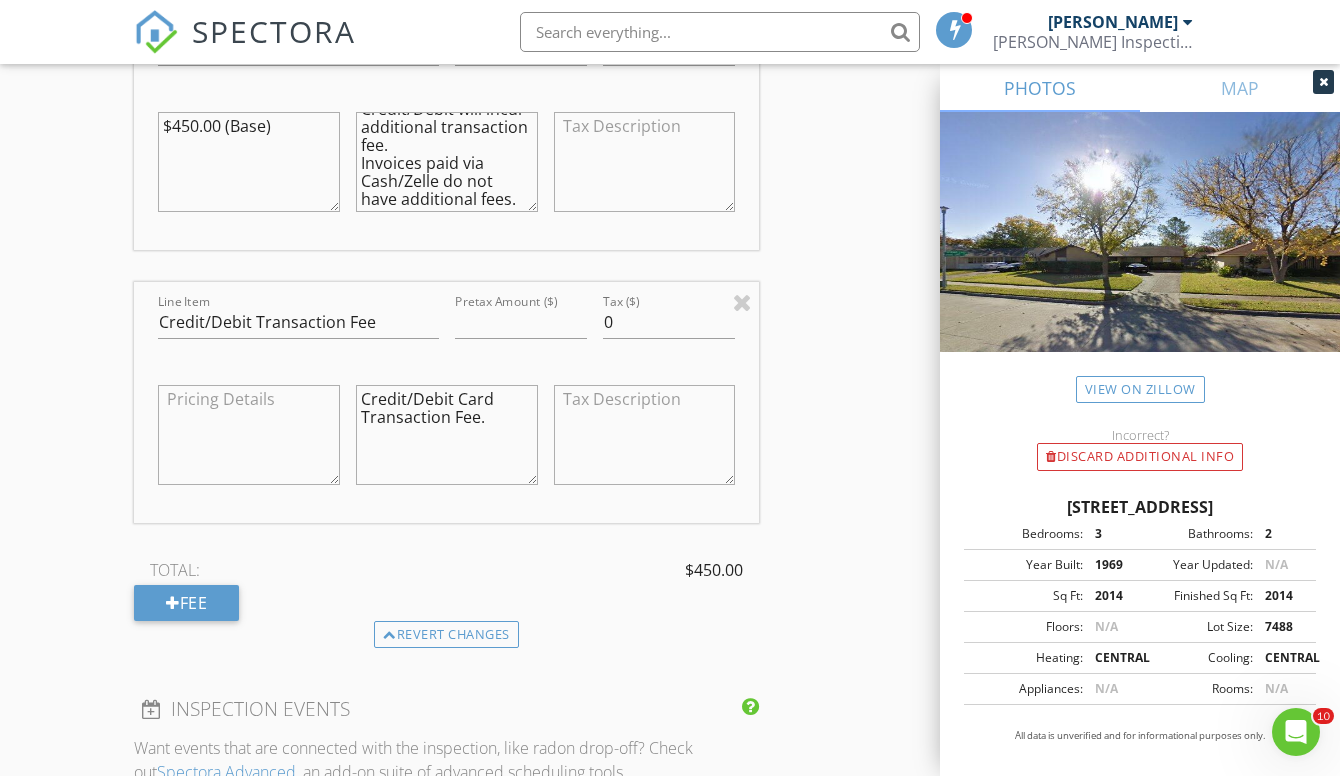 click on "INSPECTOR(S)
check_box   Alfio Cocco   PRIMARY   Alfio Cocco arrow_drop_down   check_box_outline_blank Alfio Cocco specifically requested
Date/Time
07/12/2025 9:00 AM
Location
Address Search       Address 902 Spring Lake Dr   Unit   City Garland   State TX   Zip 75043   County Dallas     Square Feet 1474   Year Built 1969   Foundation Slab arrow_drop_down     Alfio Cocco     15.6 miles     (23 minutes)
client
check_box Enable Client CC email for this inspection   Client Search     check_box_outline_blank Client is a Company/Organization     First Name Cesar   Last Name Pena Ramirez   Email cesarpena402849@gmail.com   CC Email   Phone 945-269-8678           Notes   Private Notes
ADD ADDITIONAL client
SERVICES
check_box_outline_blank   WDI INSPECTION   WDI Inspection Fee" at bounding box center (670, 197) 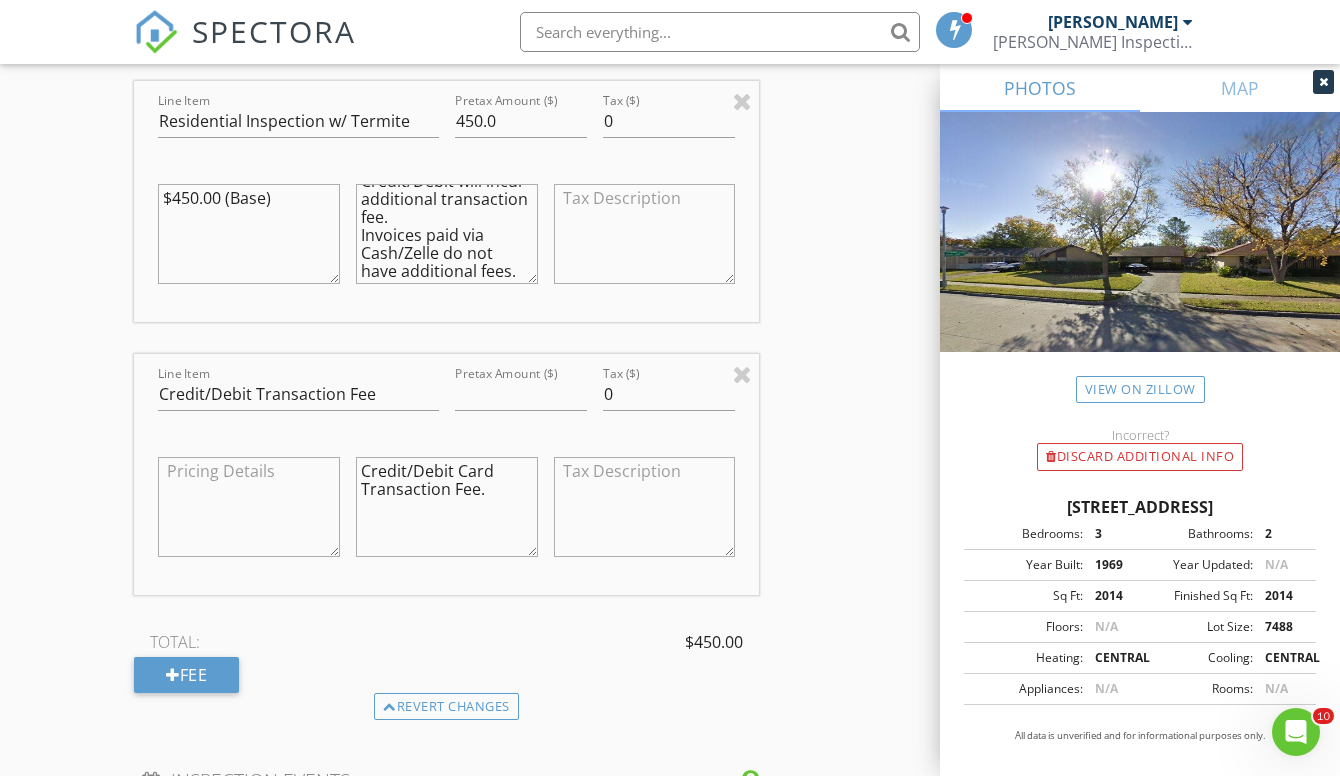 scroll, scrollTop: 1872, scrollLeft: 0, axis: vertical 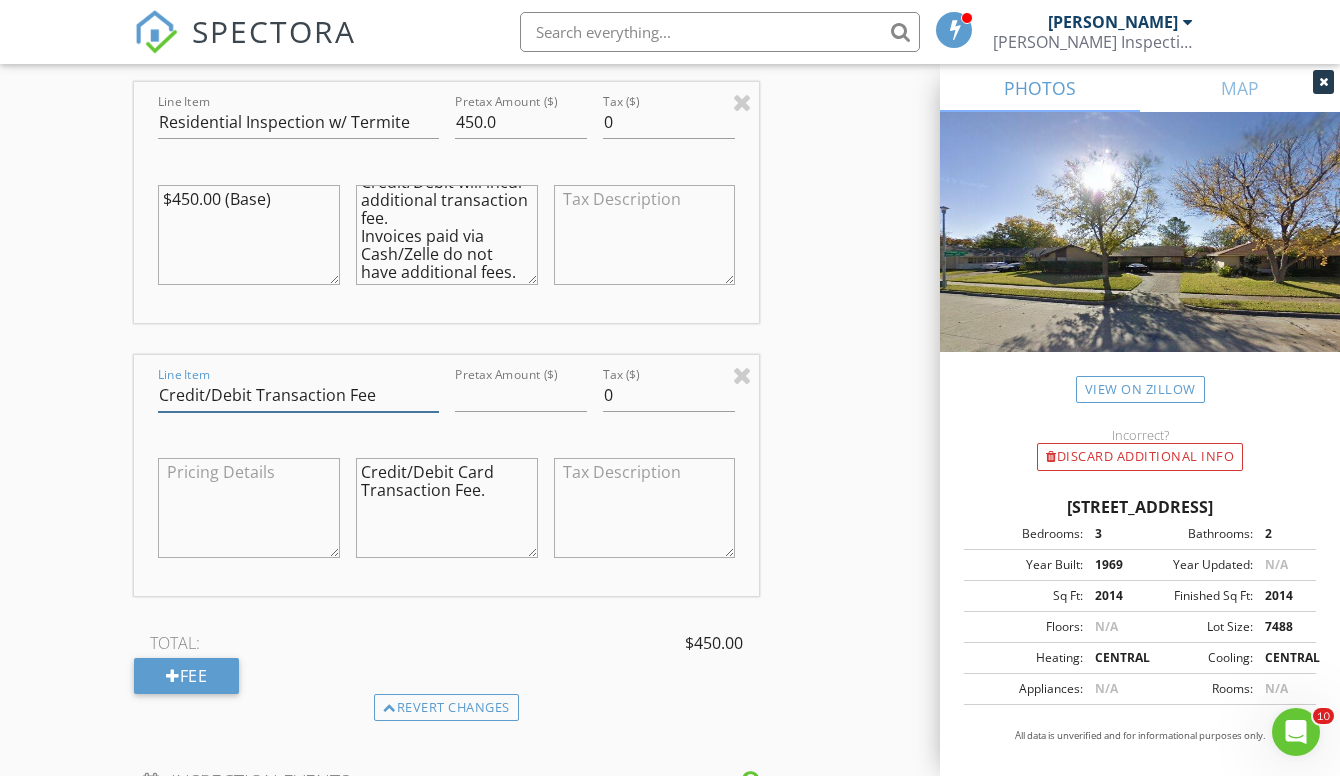 click on "Credit/Debit Transaction Fee" at bounding box center (298, 395) 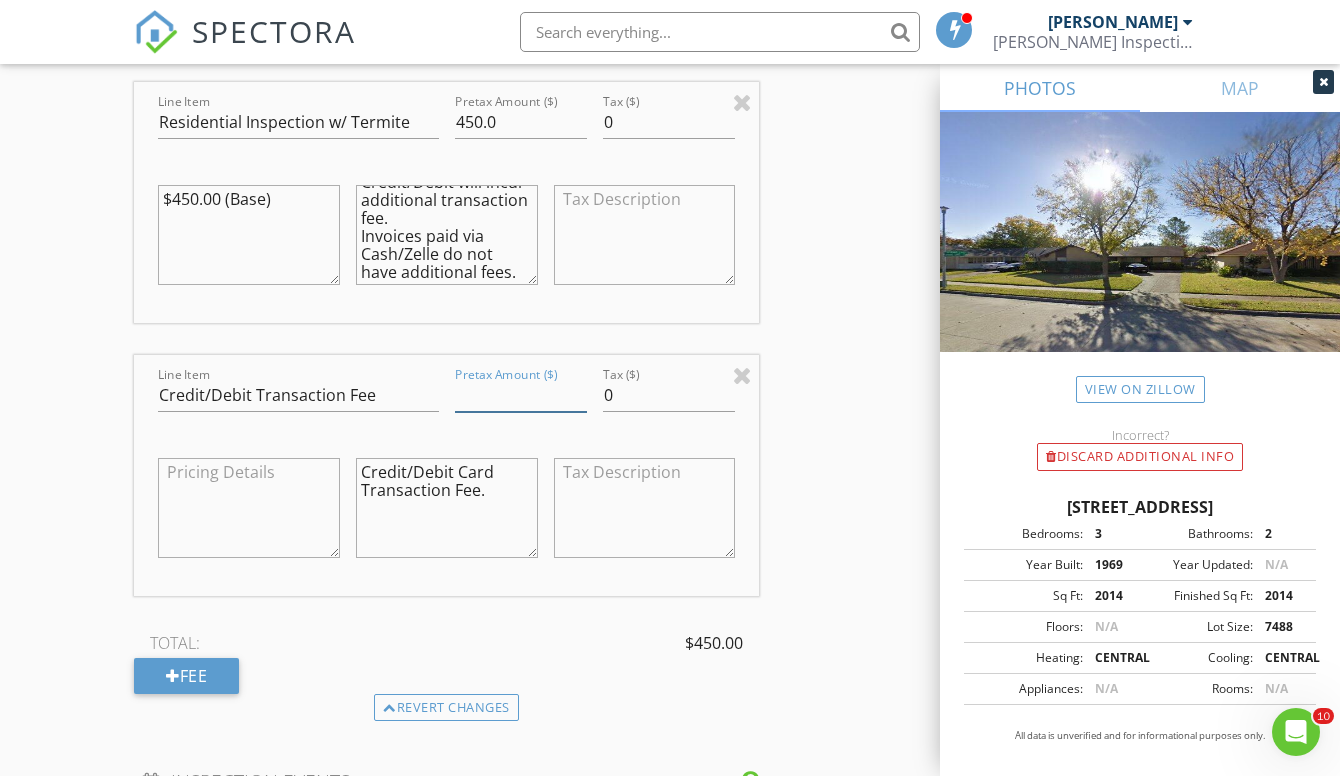click on "Pretax Amount ($)" at bounding box center [521, 395] 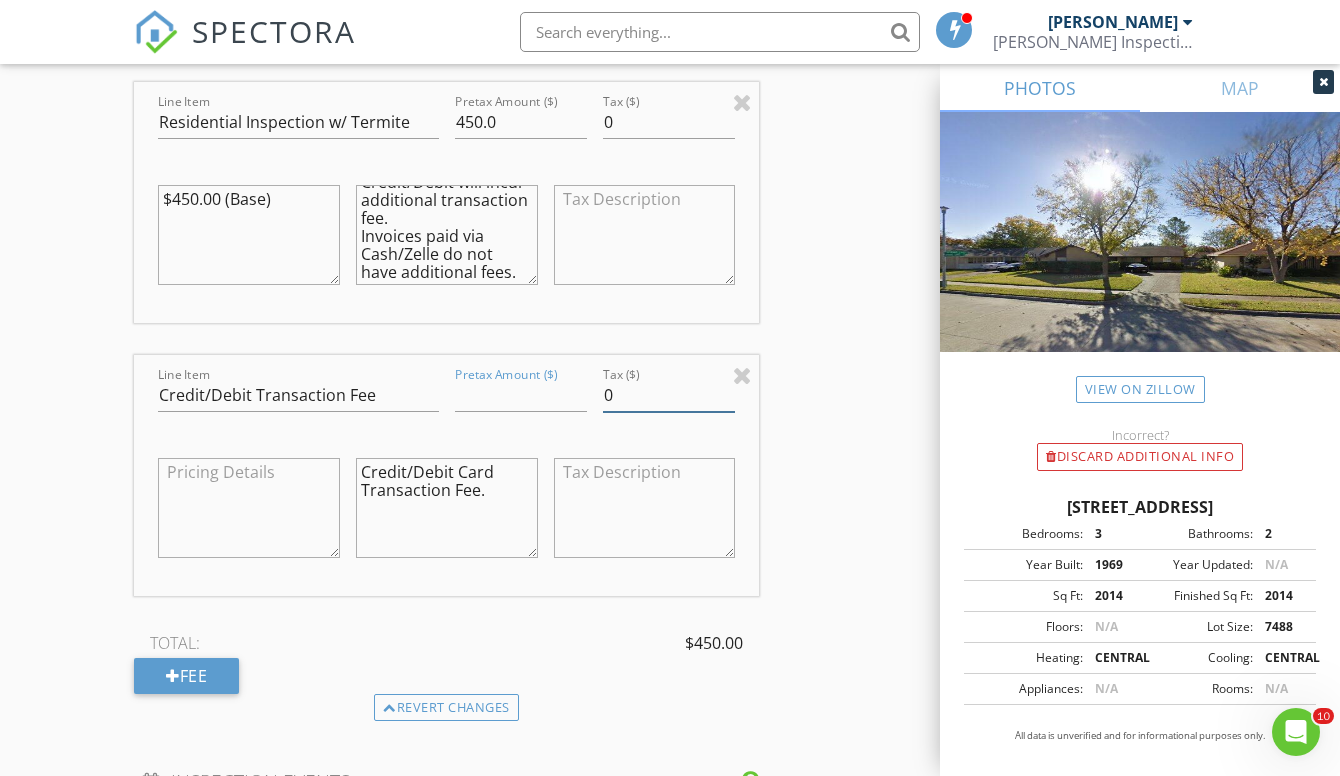 click on "0" at bounding box center (669, 395) 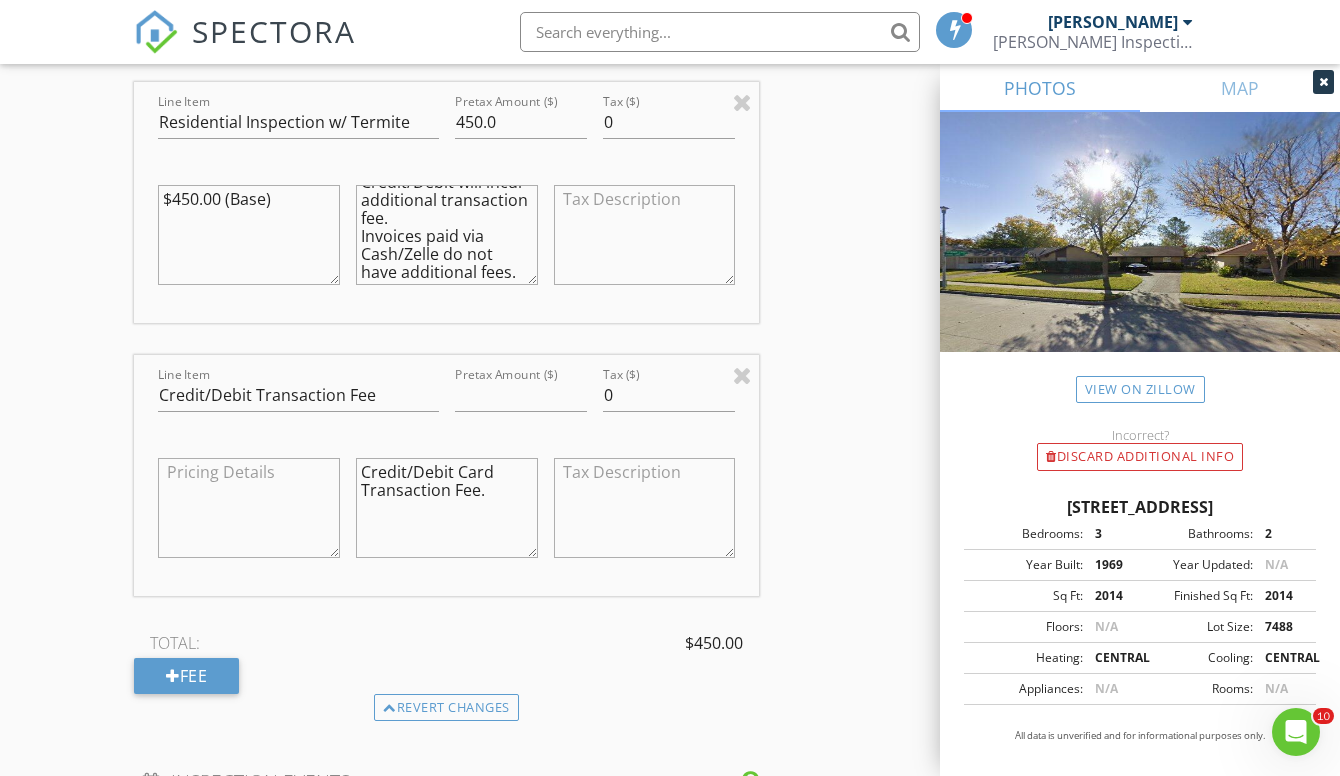 click on "INSPECTOR(S)
check_box   Alfio Cocco   PRIMARY   Alfio Cocco arrow_drop_down   check_box_outline_blank Alfio Cocco specifically requested
Date/Time
07/12/2025 9:00 AM
Location
Address Search       Address 902 Spring Lake Dr   Unit   City Garland   State TX   Zip 75043   County Dallas     Square Feet 1474   Year Built 1969   Foundation Slab arrow_drop_down     Alfio Cocco     15.6 miles     (23 minutes)
client
check_box Enable Client CC email for this inspection   Client Search     check_box_outline_blank Client is a Company/Organization     First Name Cesar   Last Name Pena Ramirez   Email cesarpena402849@gmail.com   CC Email   Phone 945-269-8678           Notes   Private Notes
ADD ADDITIONAL client
SERVICES
check_box_outline_blank   WDI INSPECTION   WDI Inspection Fee" at bounding box center [670, 270] 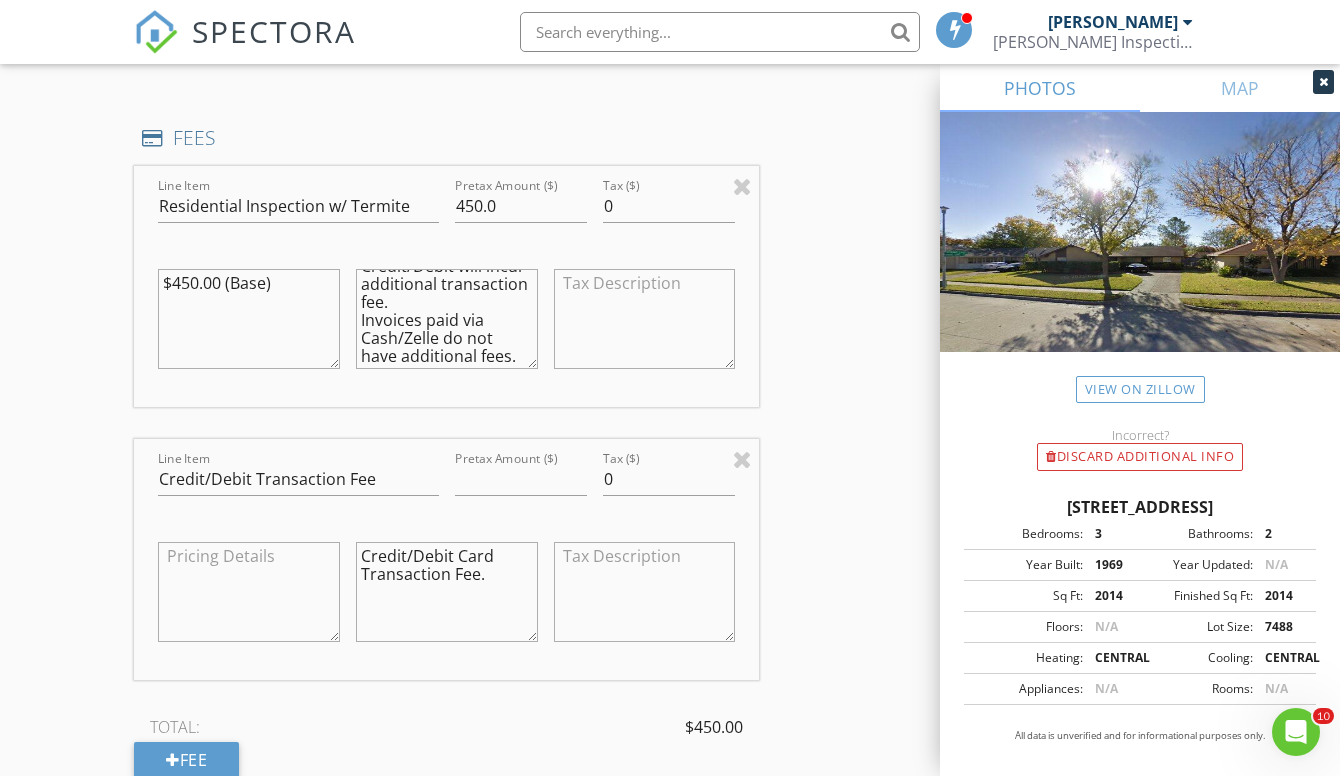 scroll, scrollTop: 1798, scrollLeft: 0, axis: vertical 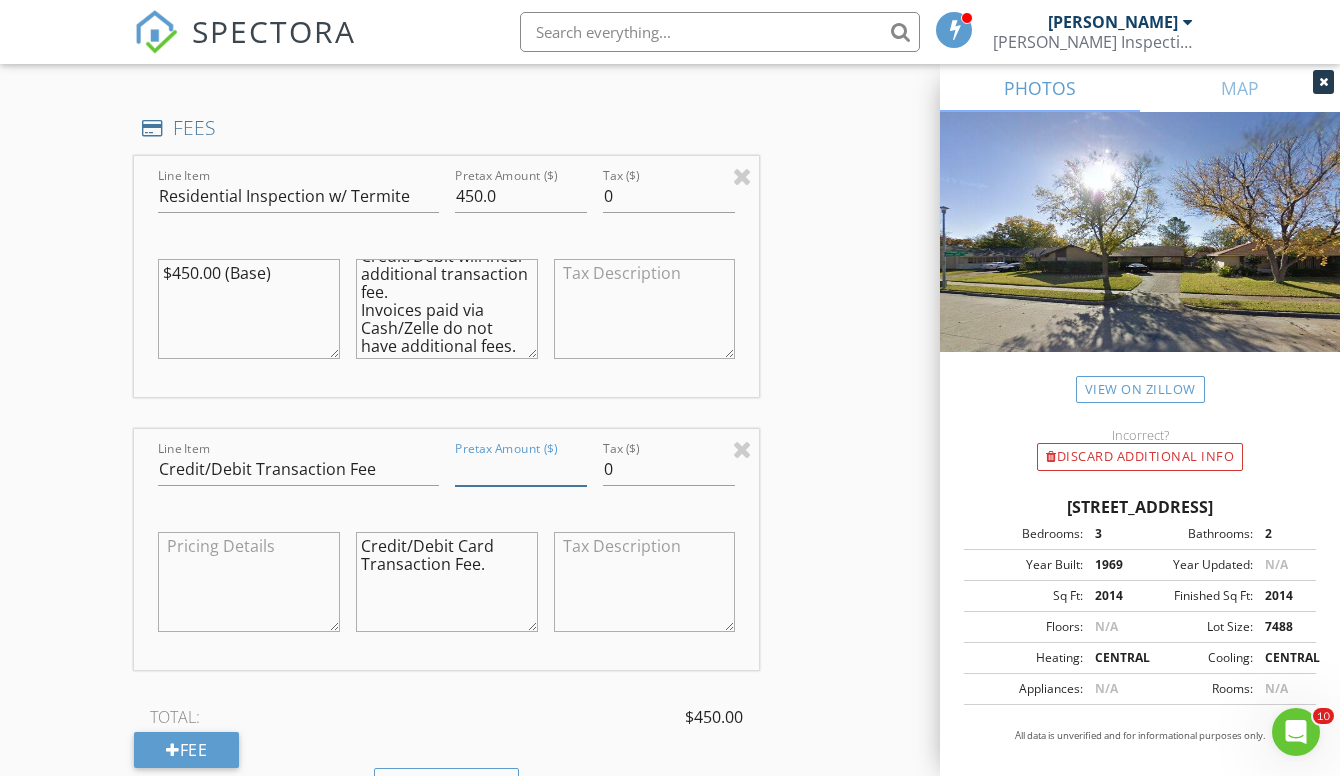 drag, startPoint x: 515, startPoint y: 459, endPoint x: 403, endPoint y: 457, distance: 112.01785 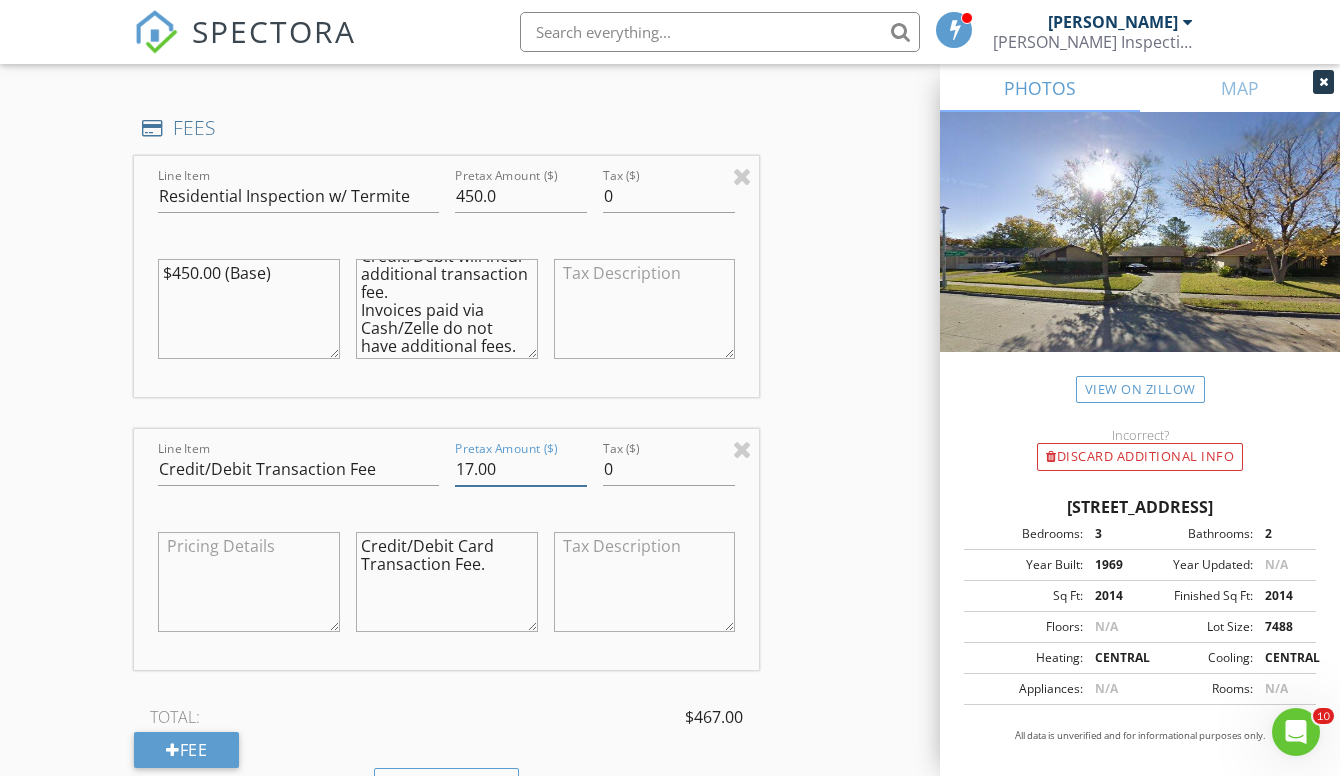 type on "17.00" 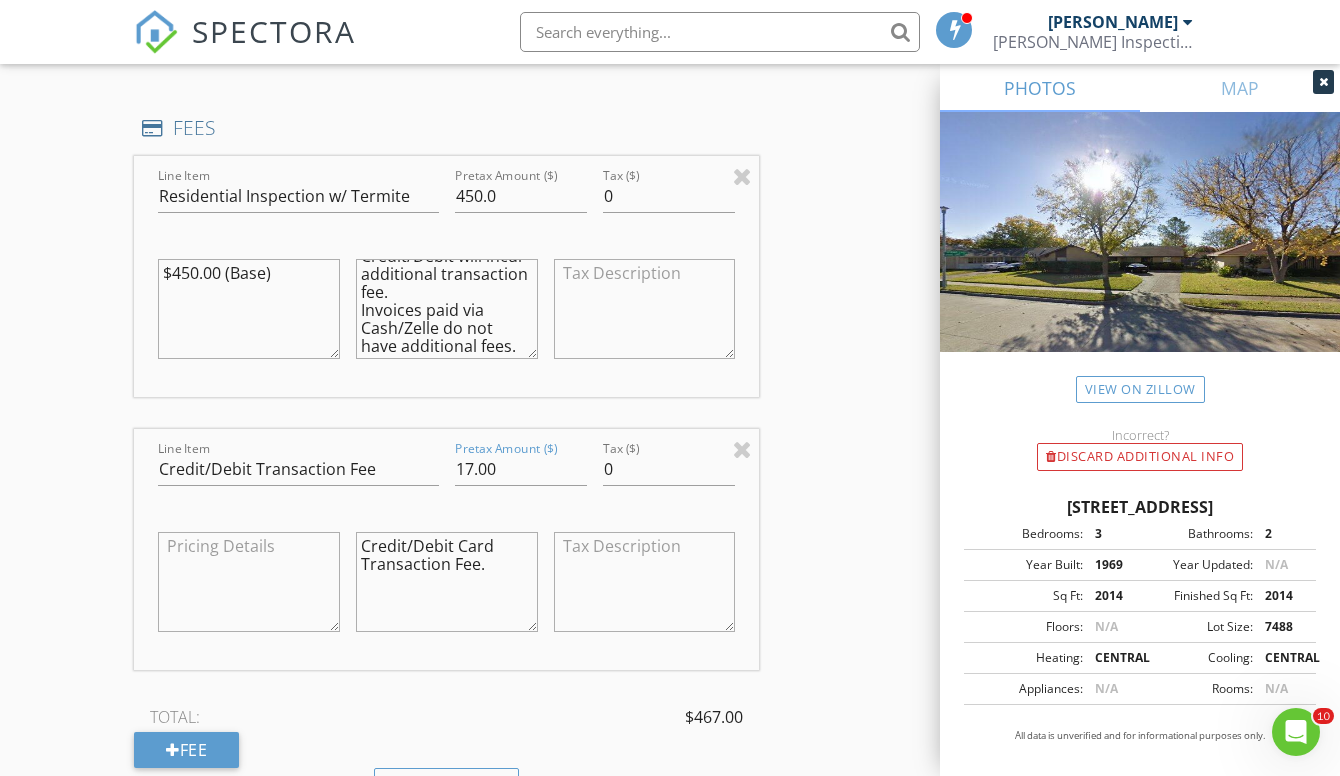 click on "INSPECTOR(S)
check_box   Alfio Cocco   PRIMARY   Alfio Cocco arrow_drop_down   check_box_outline_blank Alfio Cocco specifically requested
Date/Time
07/12/2025 9:00 AM
Location
Address Search       Address 902 Spring Lake Dr   Unit   City Garland   State TX   Zip 75043   County Dallas     Square Feet 1474   Year Built 1969   Foundation Slab arrow_drop_down     Alfio Cocco     15.6 miles     (23 minutes)
client
check_box Enable Client CC email for this inspection   Client Search     check_box_outline_blank Client is a Company/Organization     First Name Cesar   Last Name Pena Ramirez   Email cesarpena402849@gmail.com   CC Email   Phone 945-269-8678           Notes   Private Notes
ADD ADDITIONAL client
SERVICES
check_box_outline_blank   WDI INSPECTION   WDI Inspection Fee" at bounding box center (670, 344) 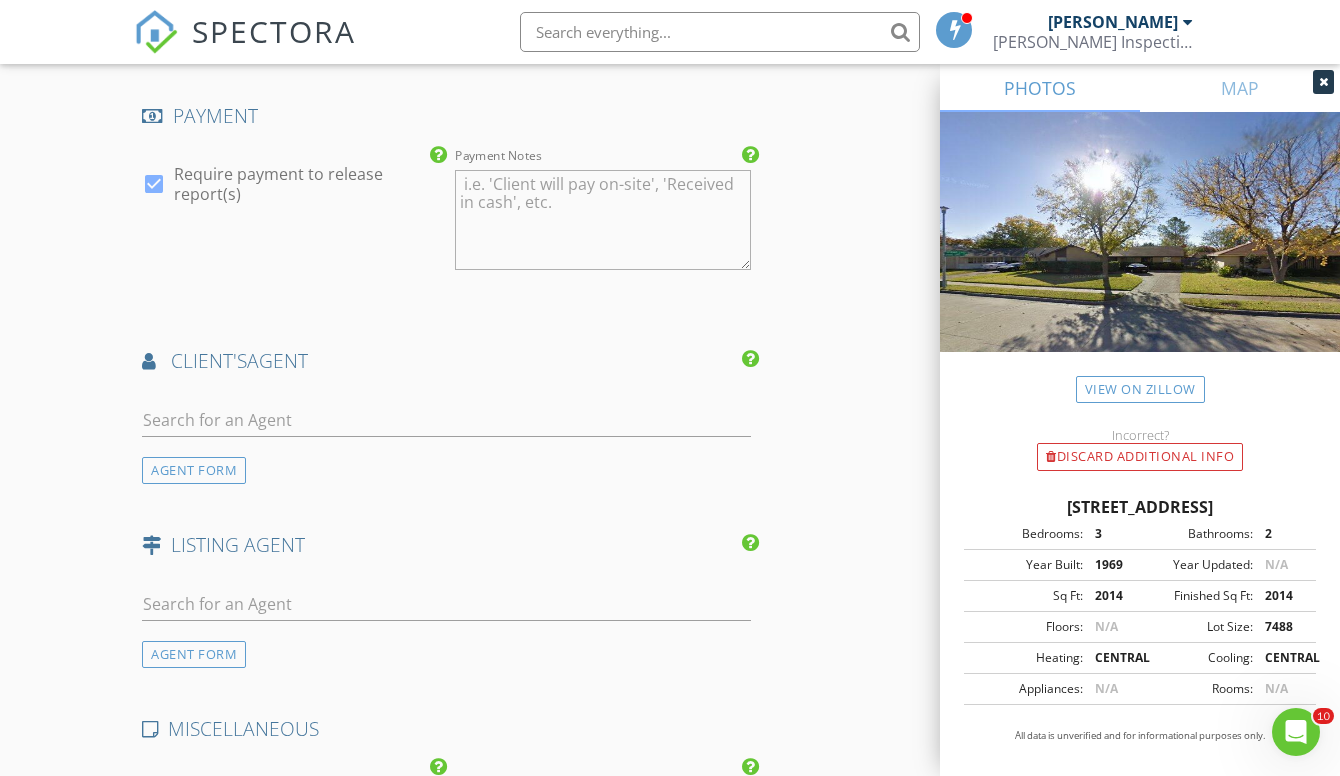 scroll, scrollTop: 2719, scrollLeft: 0, axis: vertical 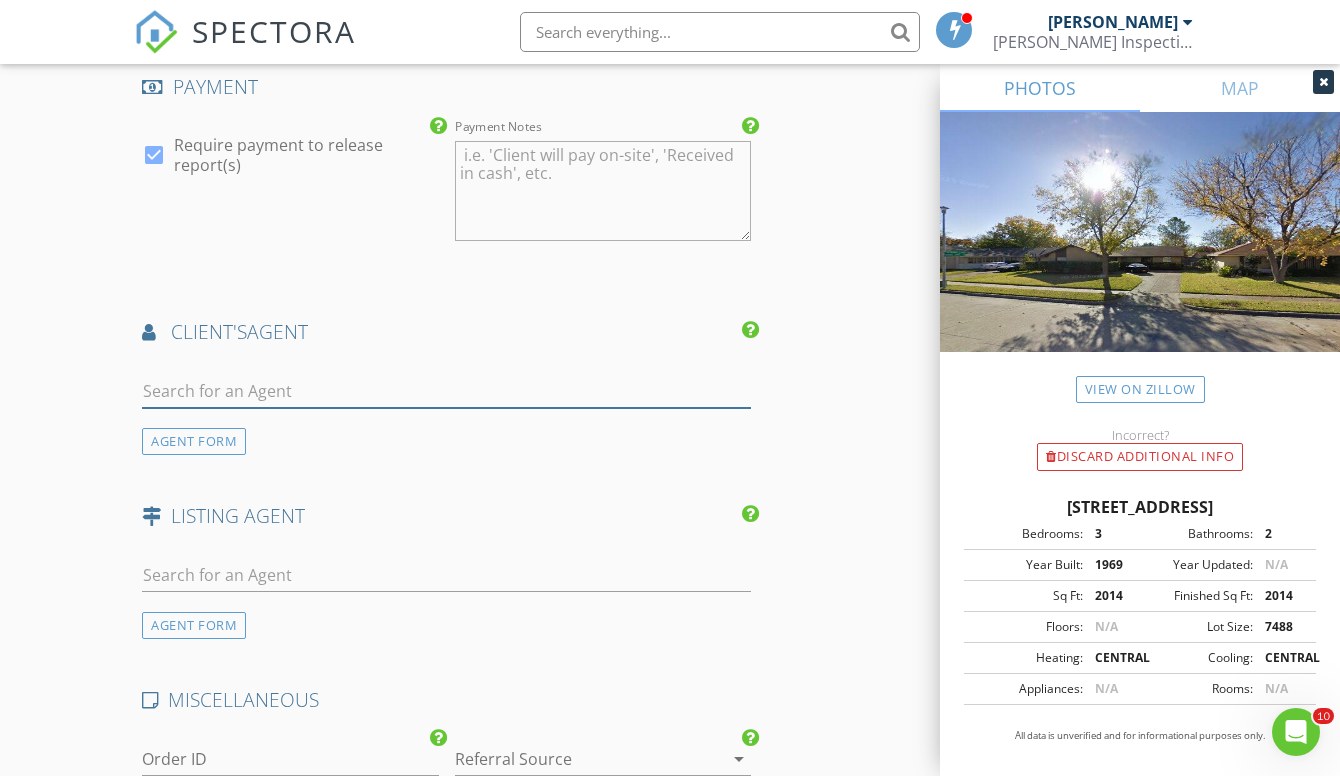 click at bounding box center [446, 391] 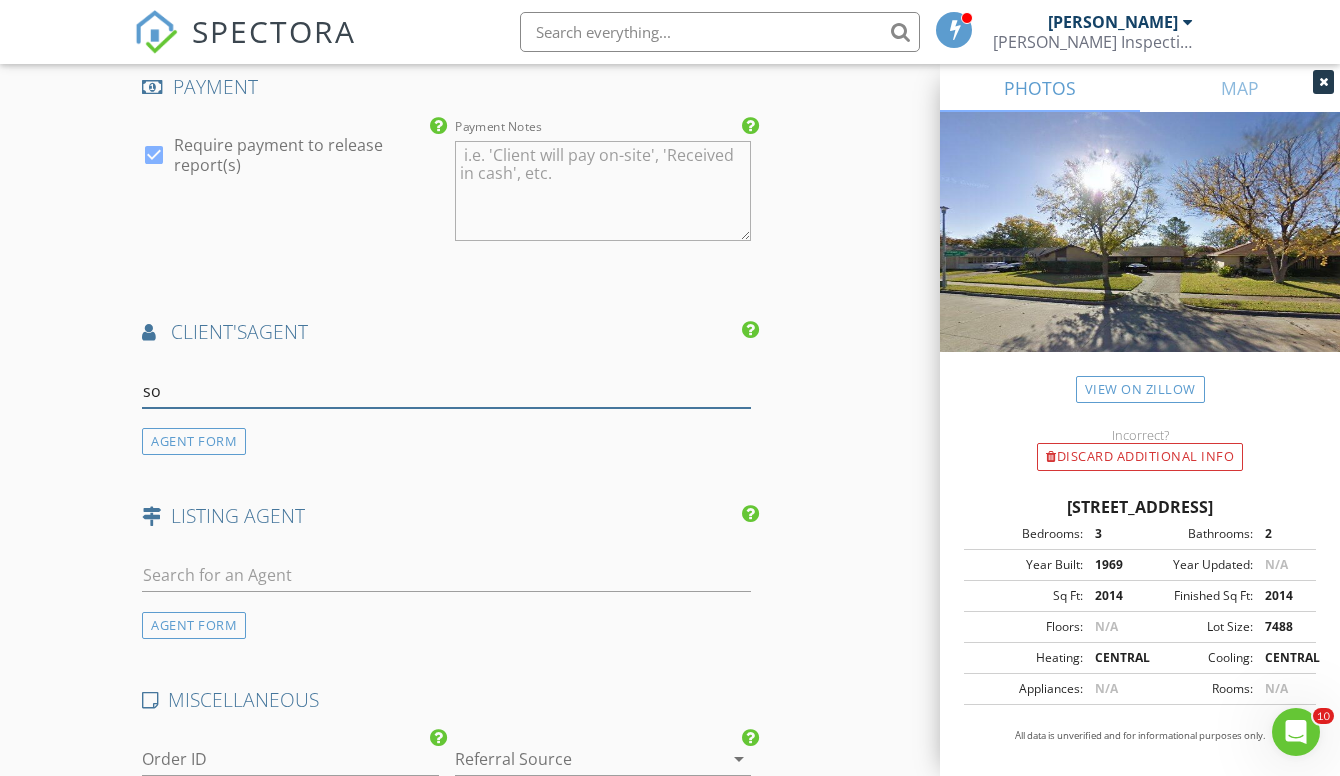 type on "s" 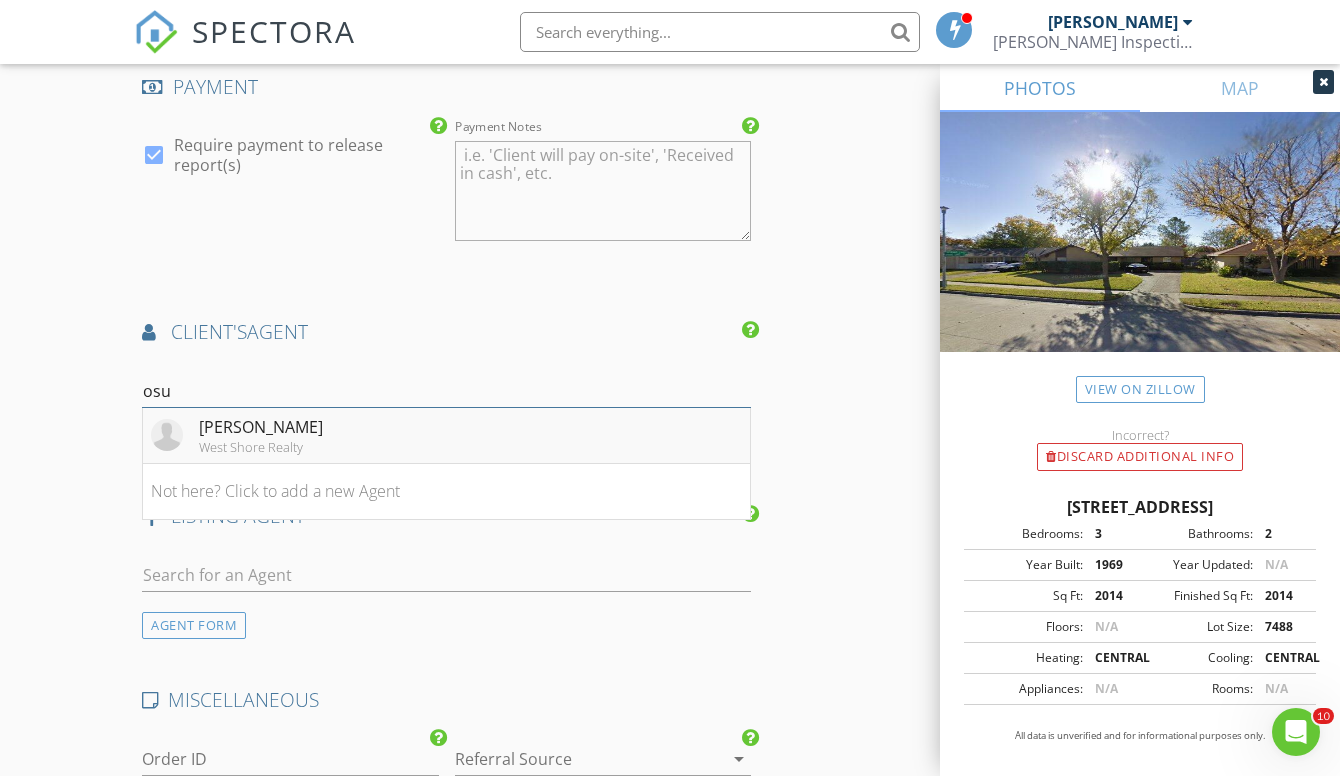 type on "osu" 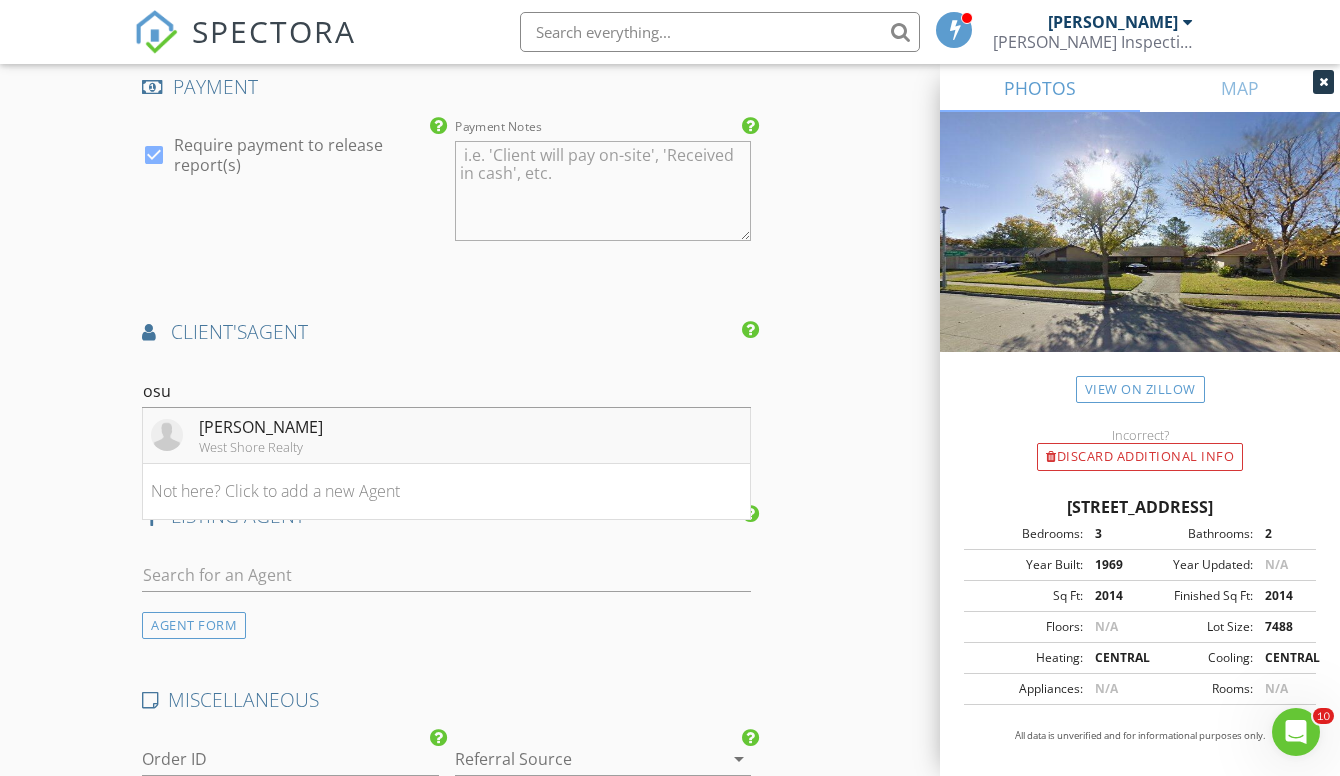 click on "[PERSON_NAME]" at bounding box center [261, 427] 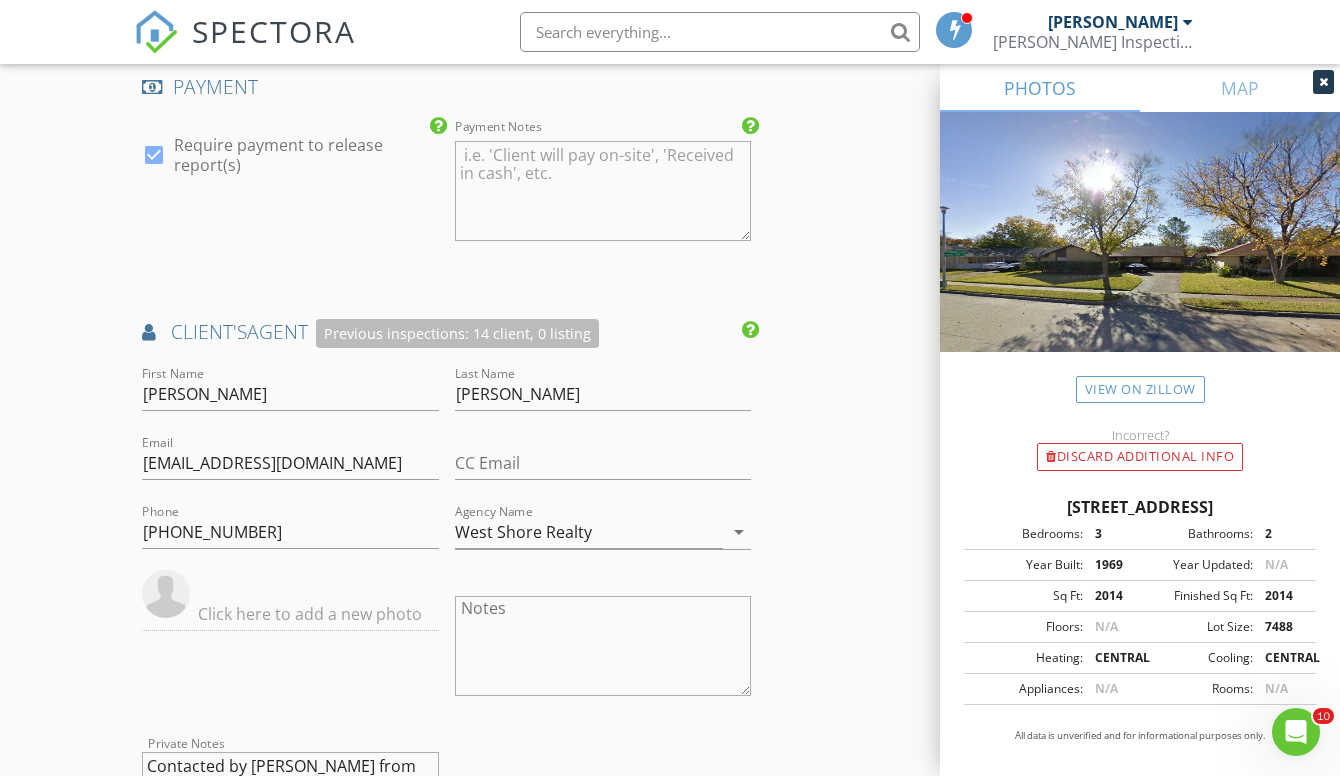 click on "INSPECTOR(S)
check_box   Alfio Cocco   PRIMARY   Alfio Cocco arrow_drop_down   check_box_outline_blank Alfio Cocco specifically requested
Date/Time
07/12/2025 9:00 AM
Location
Address Search       Address 902 Spring Lake Dr   Unit   City Garland   State TX   Zip 75043   County Dallas     Square Feet 1474   Year Built 1969   Foundation Slab arrow_drop_down     Alfio Cocco     15.6 miles     (23 minutes)
client
check_box Enable Client CC email for this inspection   Client Search     check_box_outline_blank Client is a Company/Organization     First Name Cesar   Last Name Pena Ramirez   Email cesarpena402849@gmail.com   CC Email   Phone 945-269-8678           Notes   Private Notes
ADD ADDITIONAL client
SERVICES
check_box_outline_blank   WDI INSPECTION   WDI Inspection Fee" at bounding box center (670, -350) 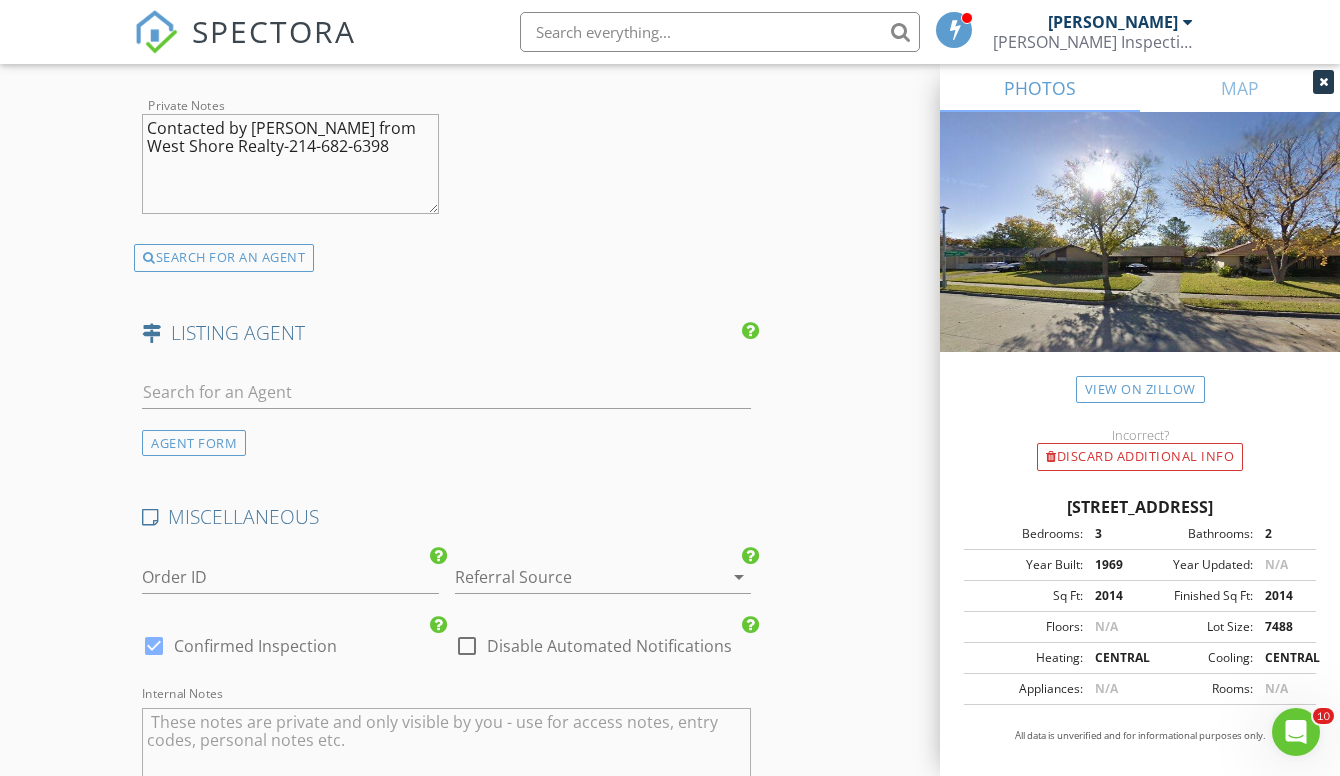 scroll, scrollTop: 3368, scrollLeft: 0, axis: vertical 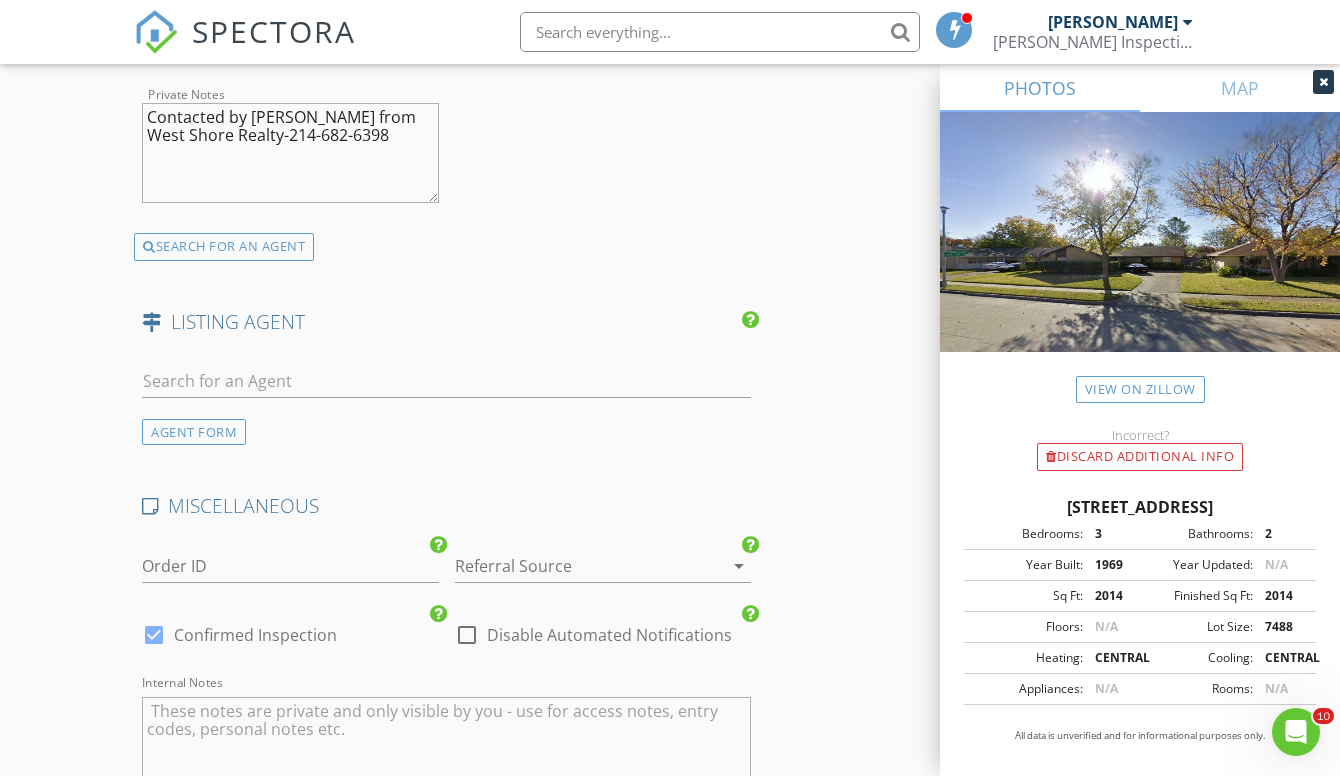 click on "arrow_drop_down" at bounding box center [739, 566] 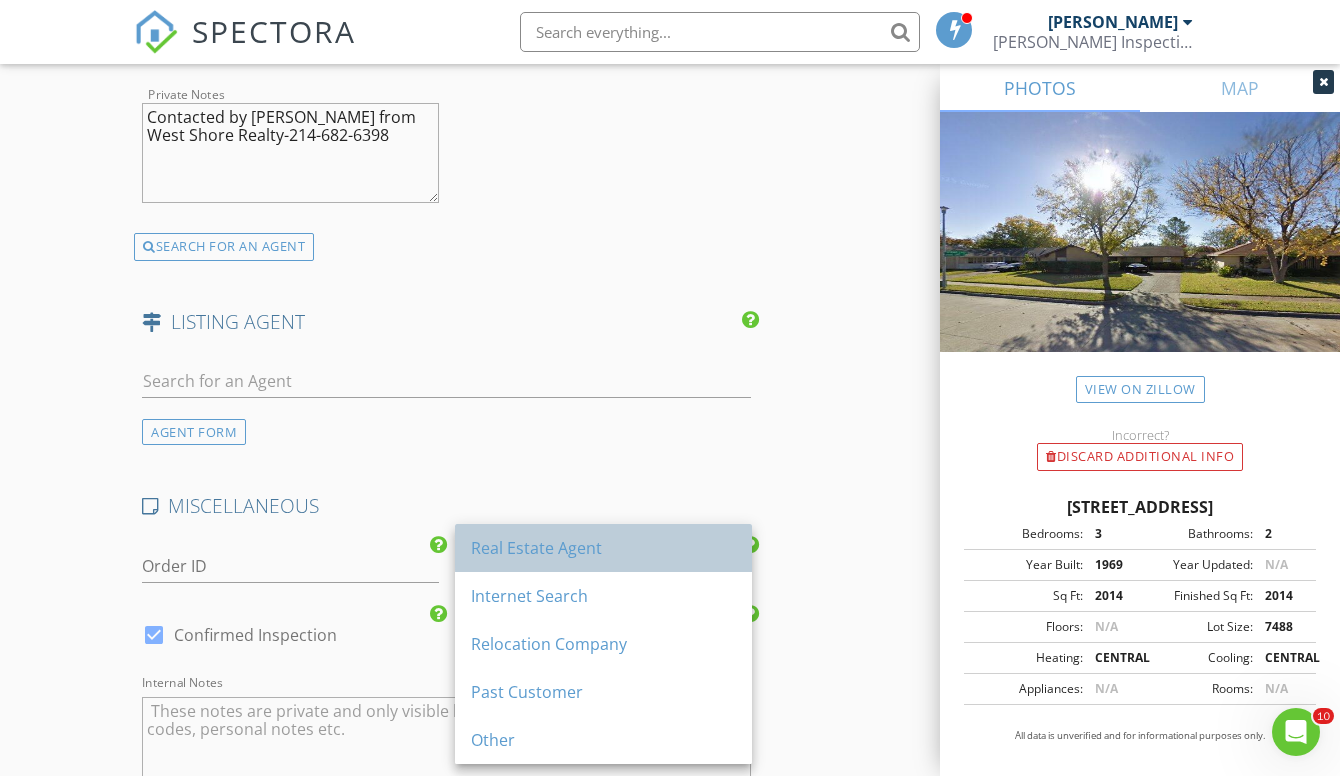 click on "Real Estate Agent" at bounding box center (603, 548) 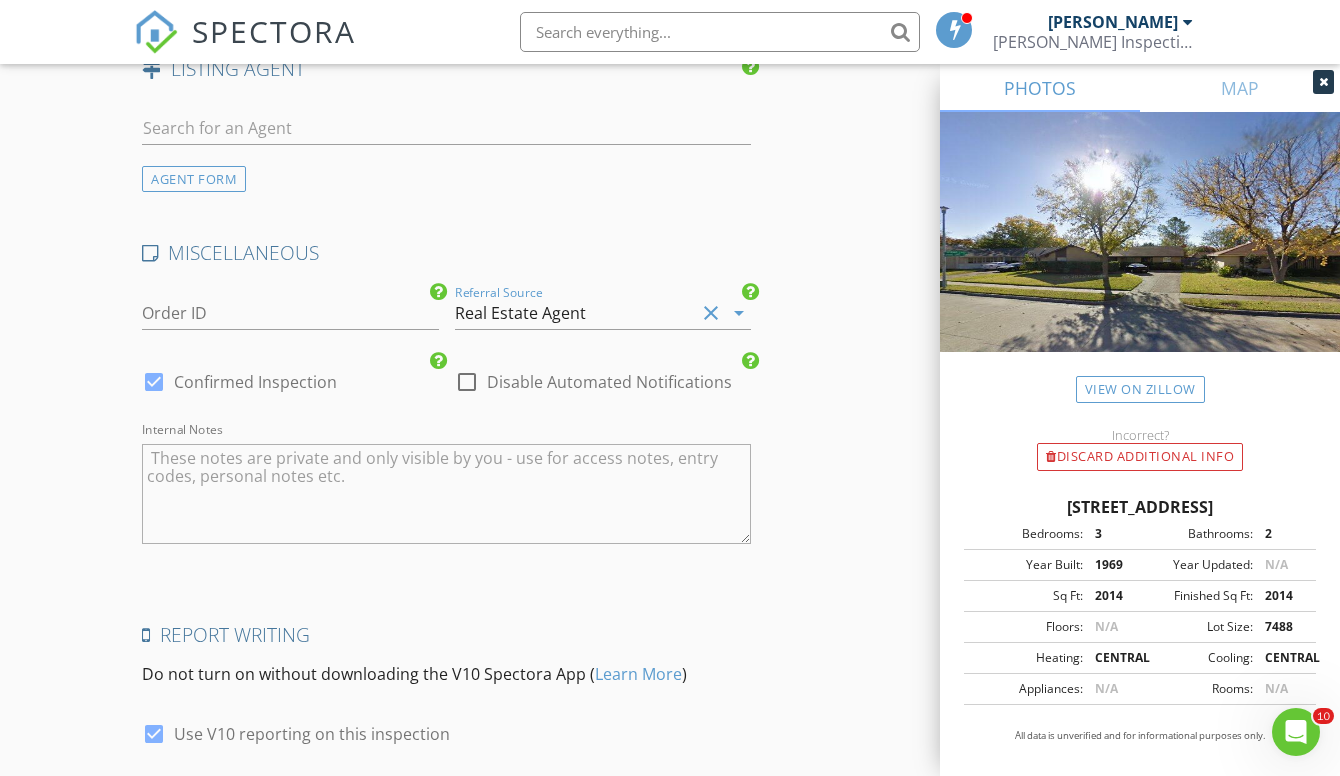 scroll, scrollTop: 3622, scrollLeft: 0, axis: vertical 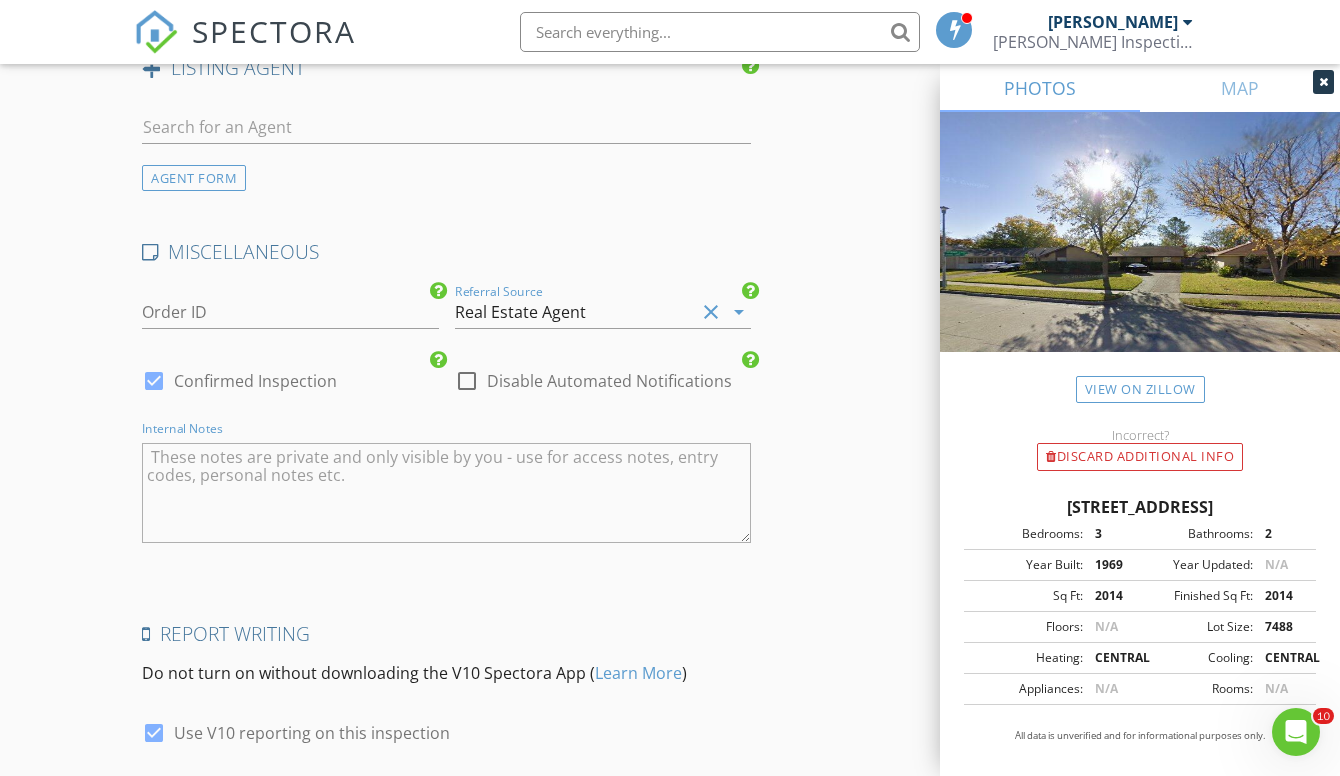 click at bounding box center [446, 493] 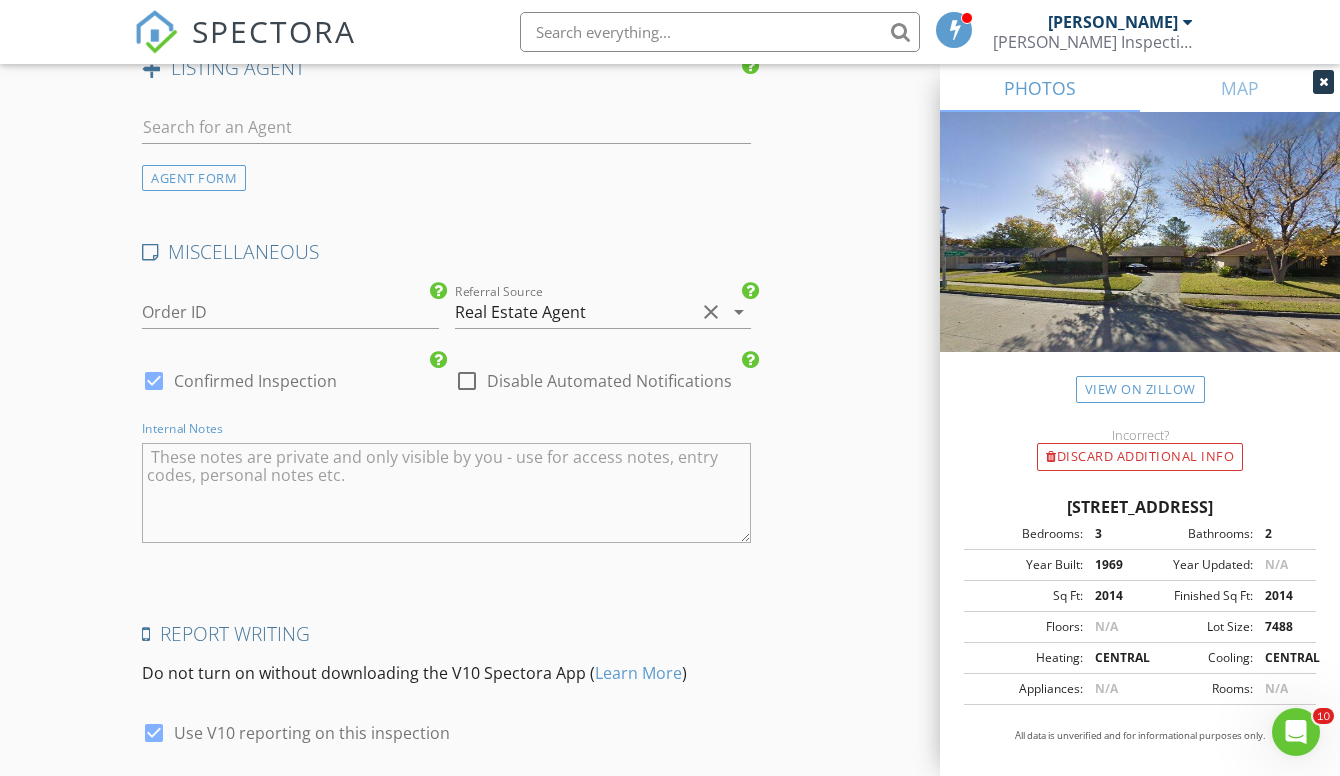 type on "N" 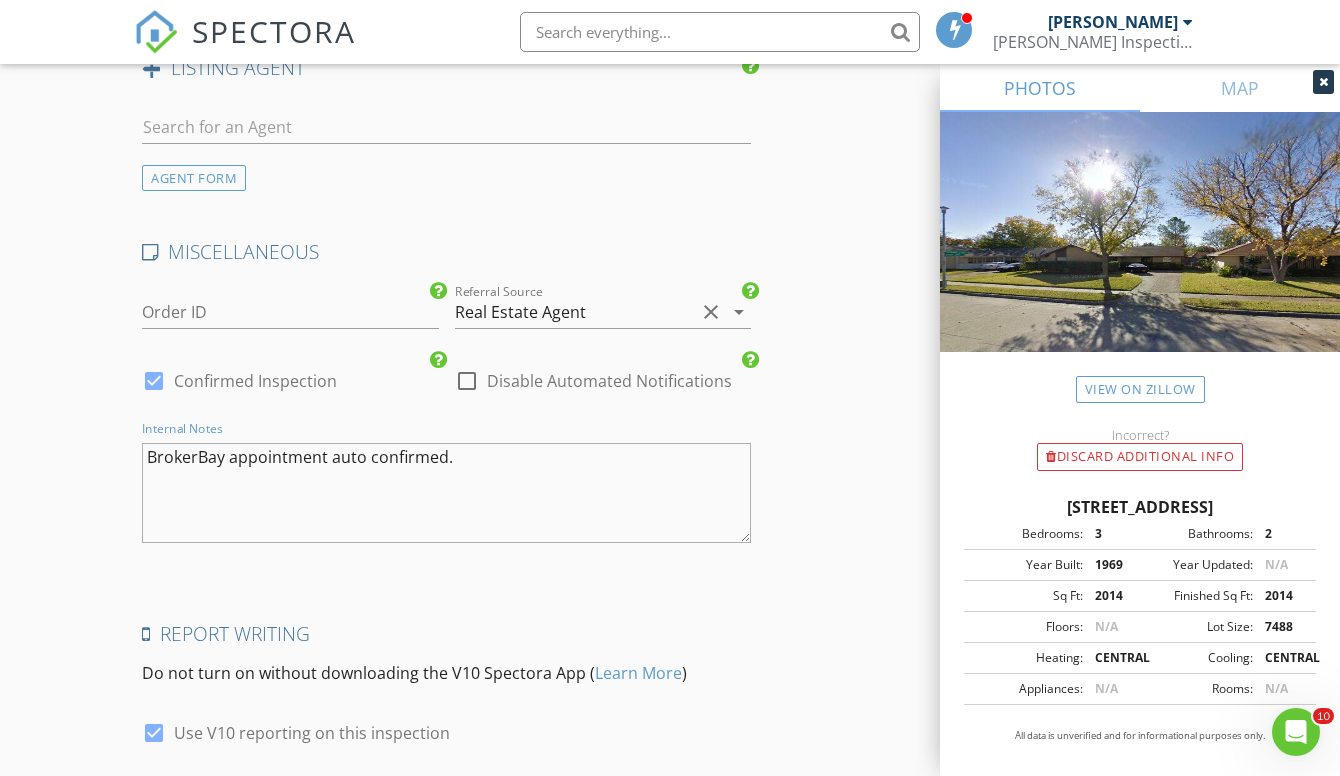 type on "BrokerBay appointment auto confirmed." 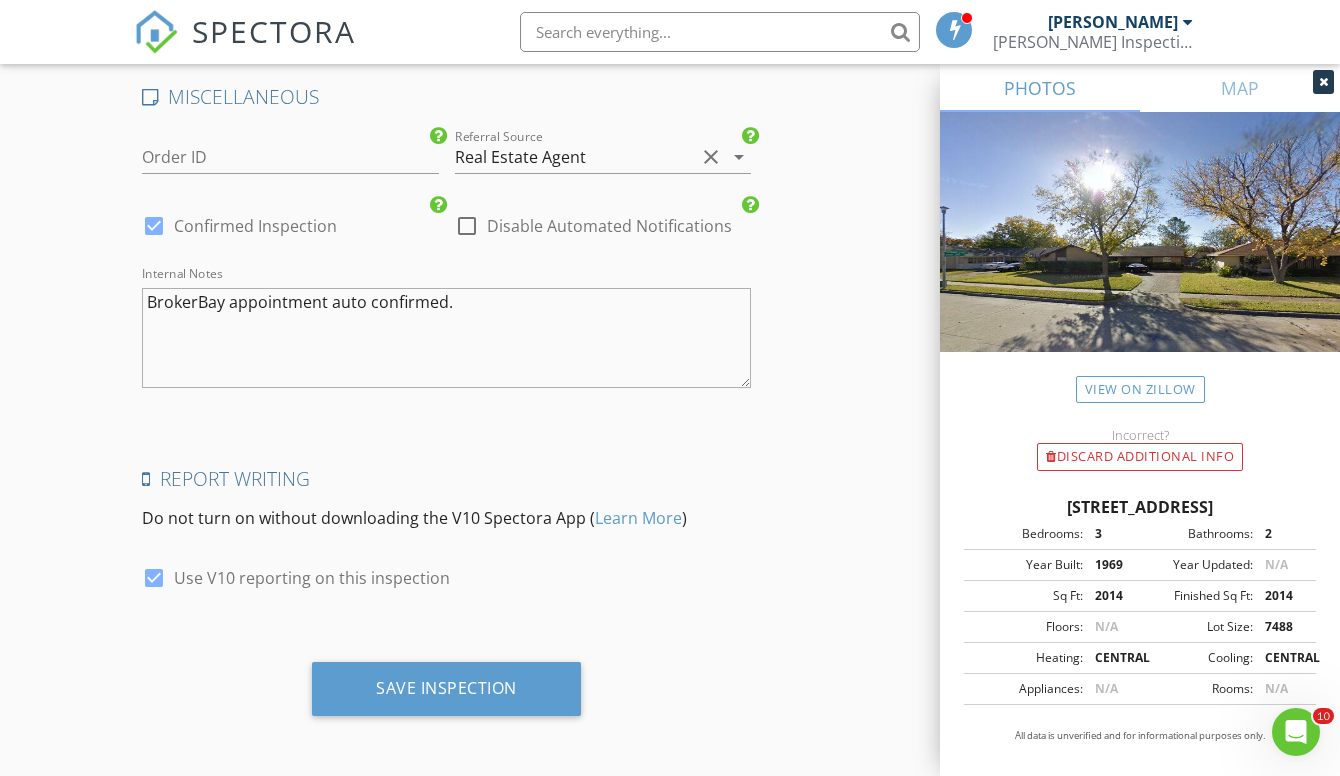 scroll, scrollTop: 3771, scrollLeft: 0, axis: vertical 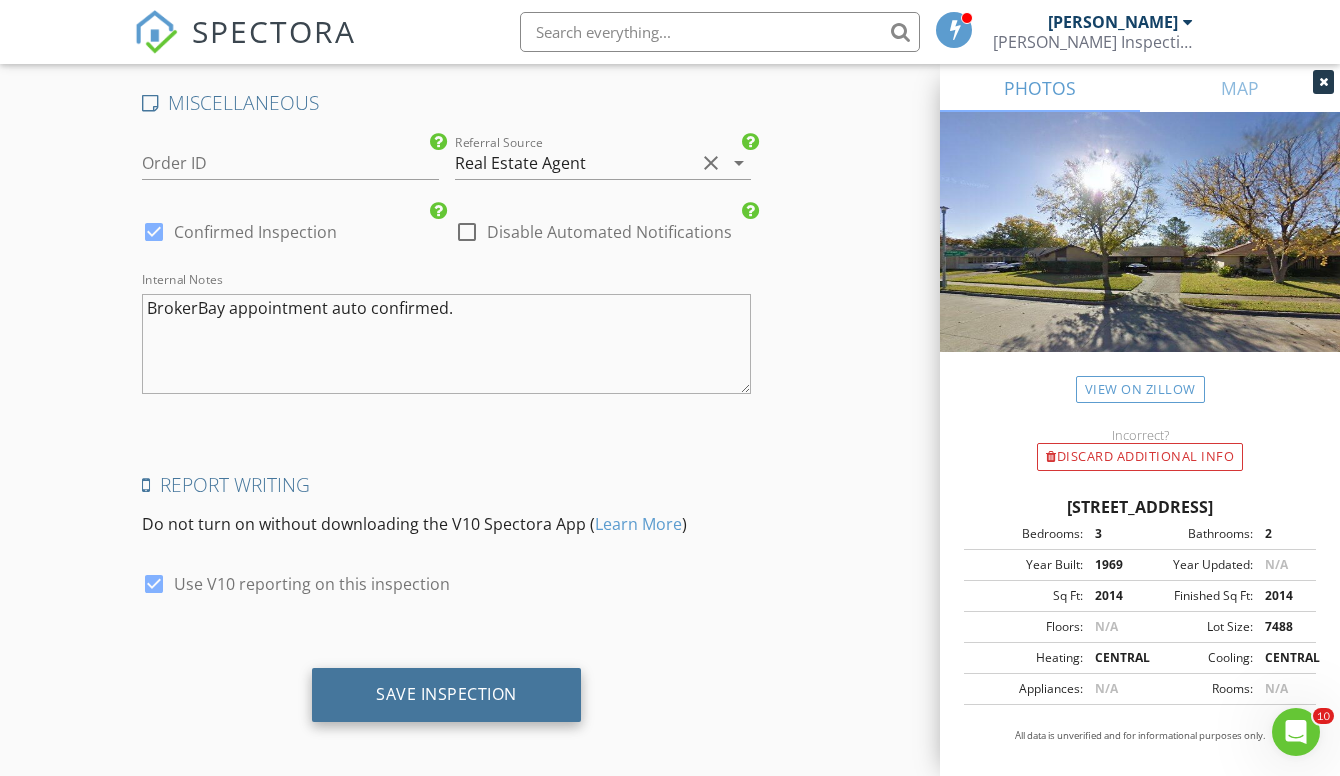 click on "Save Inspection" at bounding box center (446, 694) 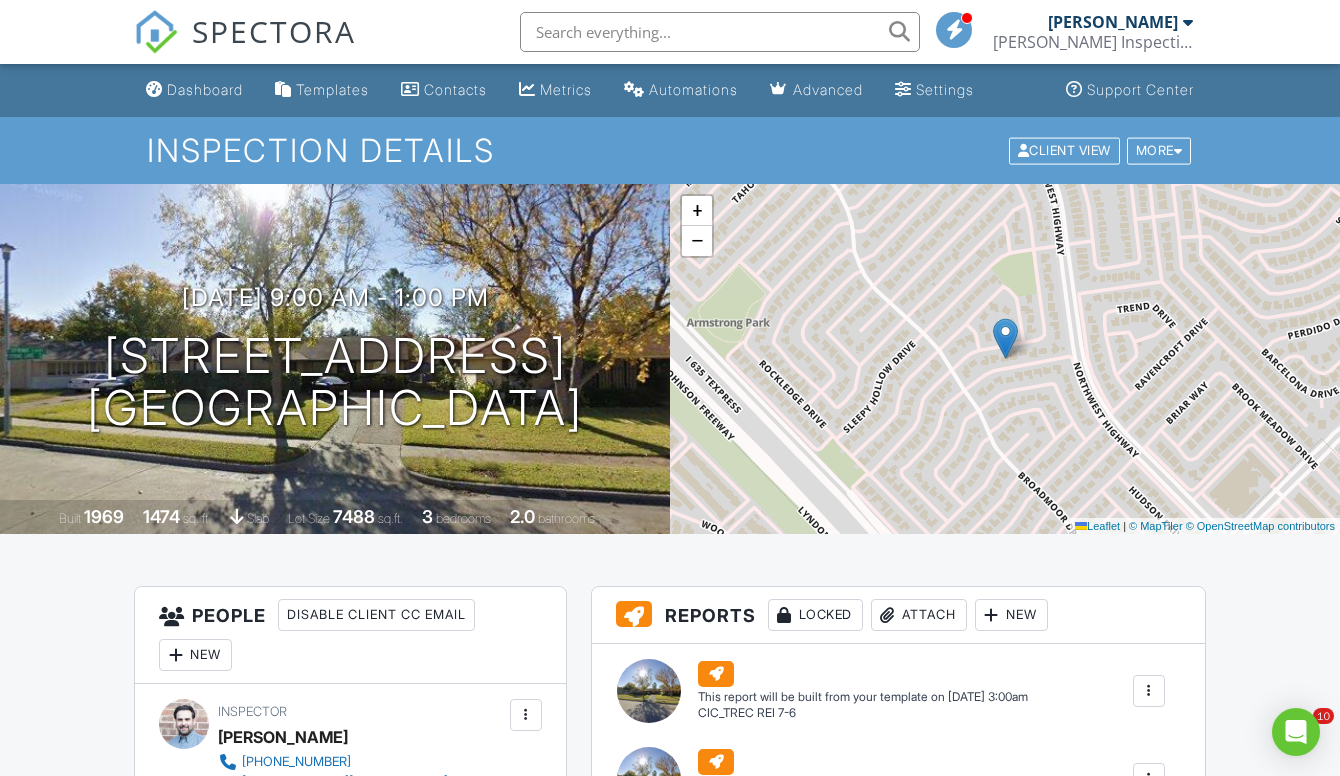 scroll, scrollTop: 630, scrollLeft: 0, axis: vertical 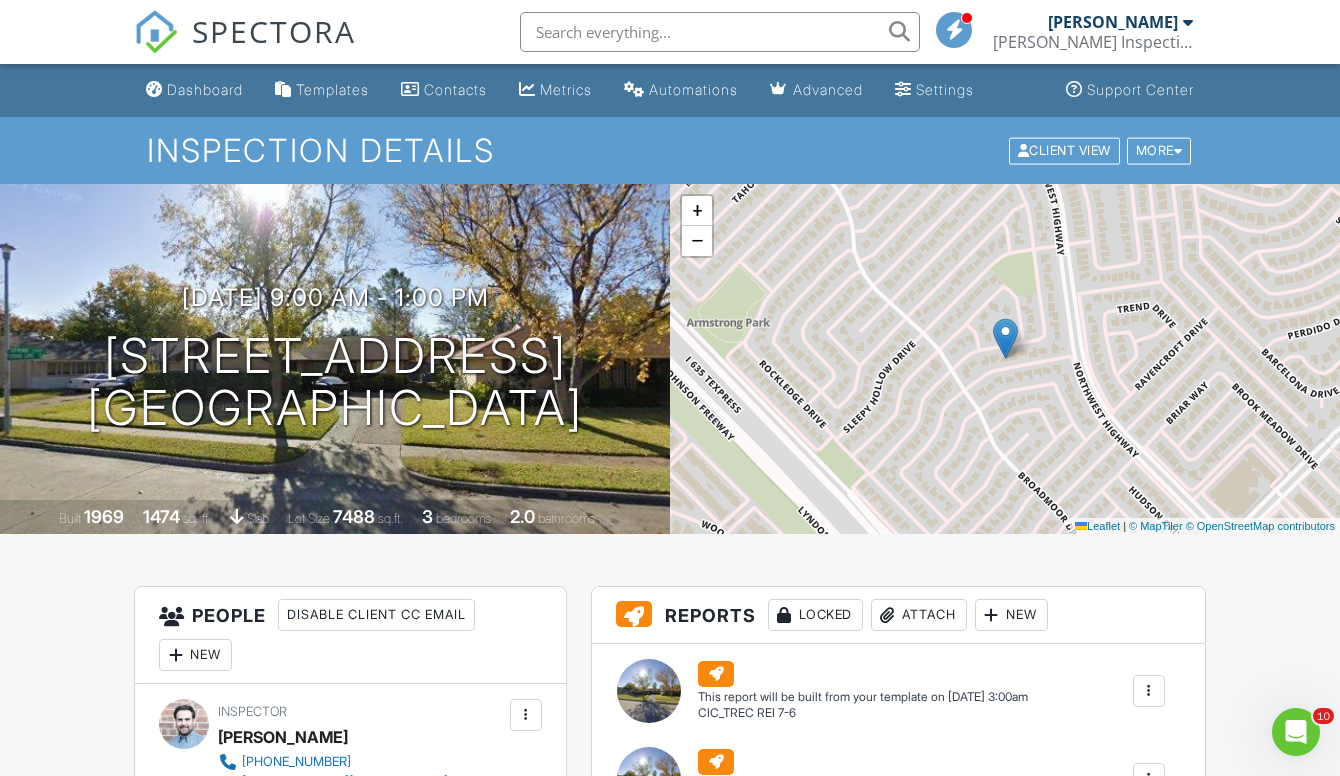 click on "[PERSON_NAME]" at bounding box center (1113, 22) 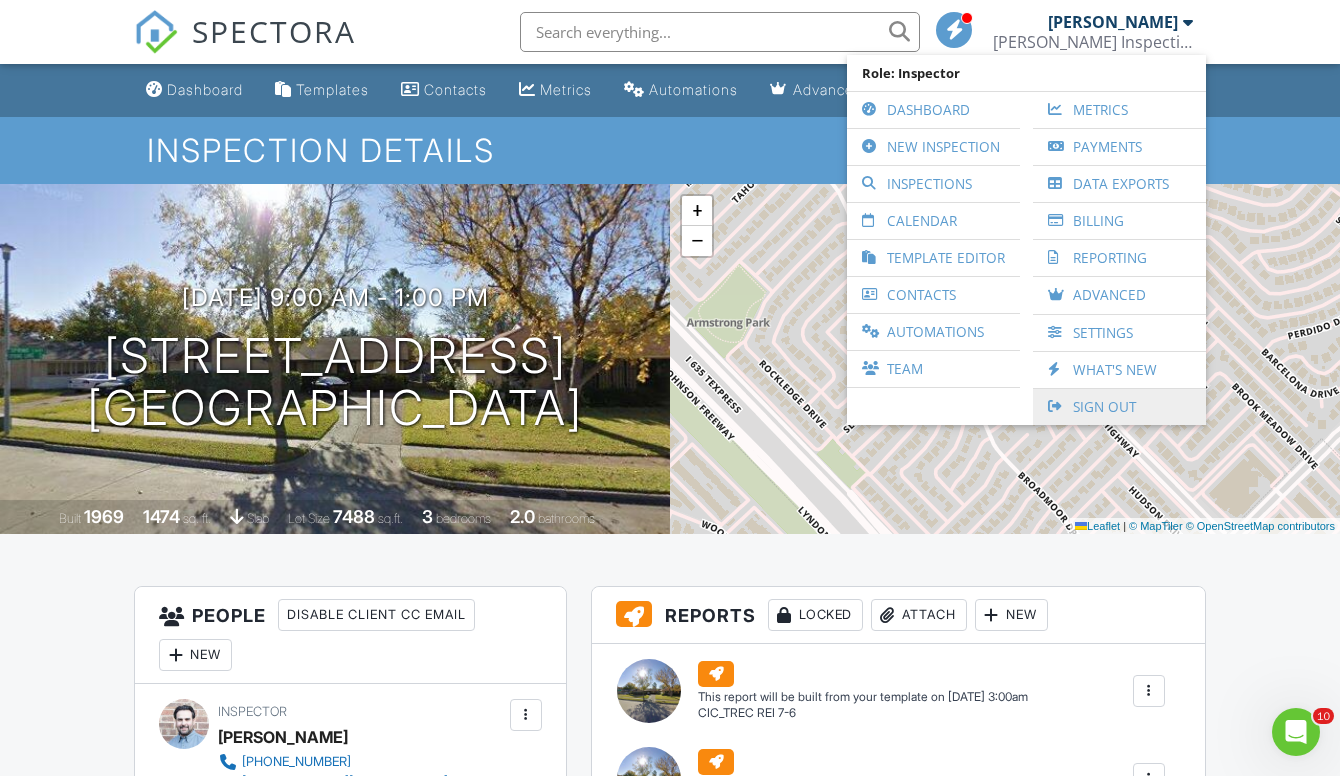 click on "Sign Out" at bounding box center [1119, 407] 